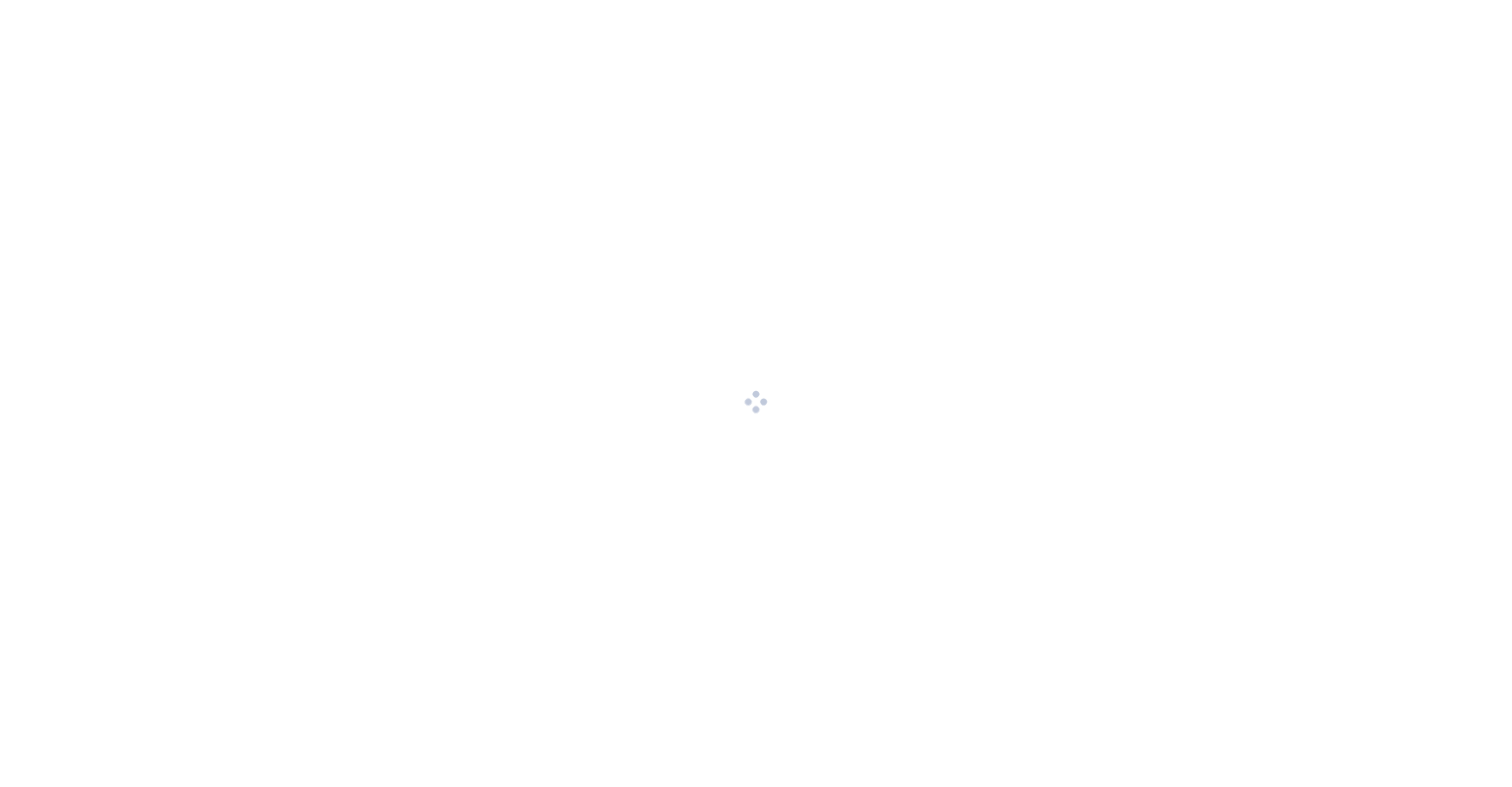 scroll, scrollTop: 0, scrollLeft: 0, axis: both 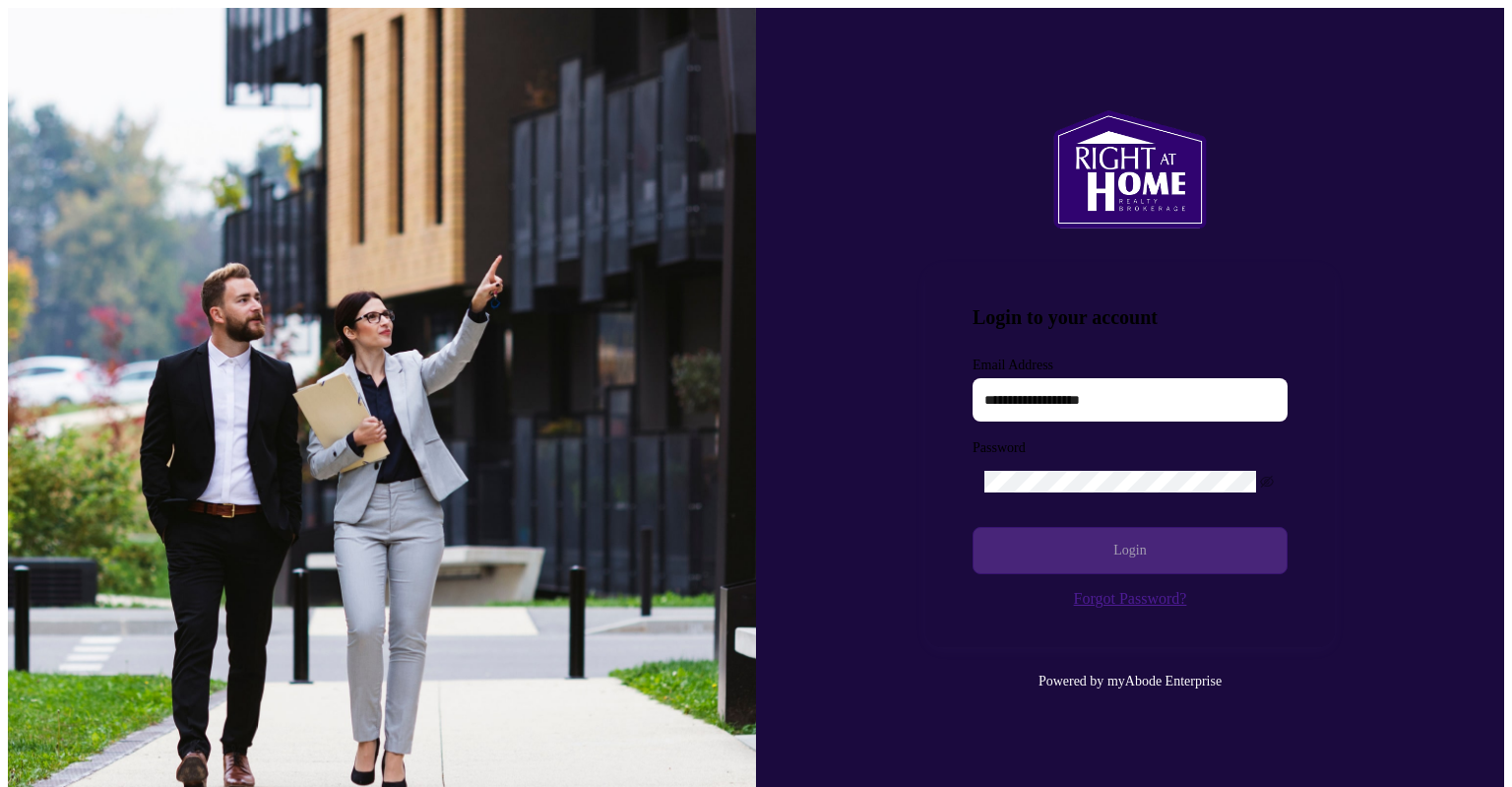 type on "**********" 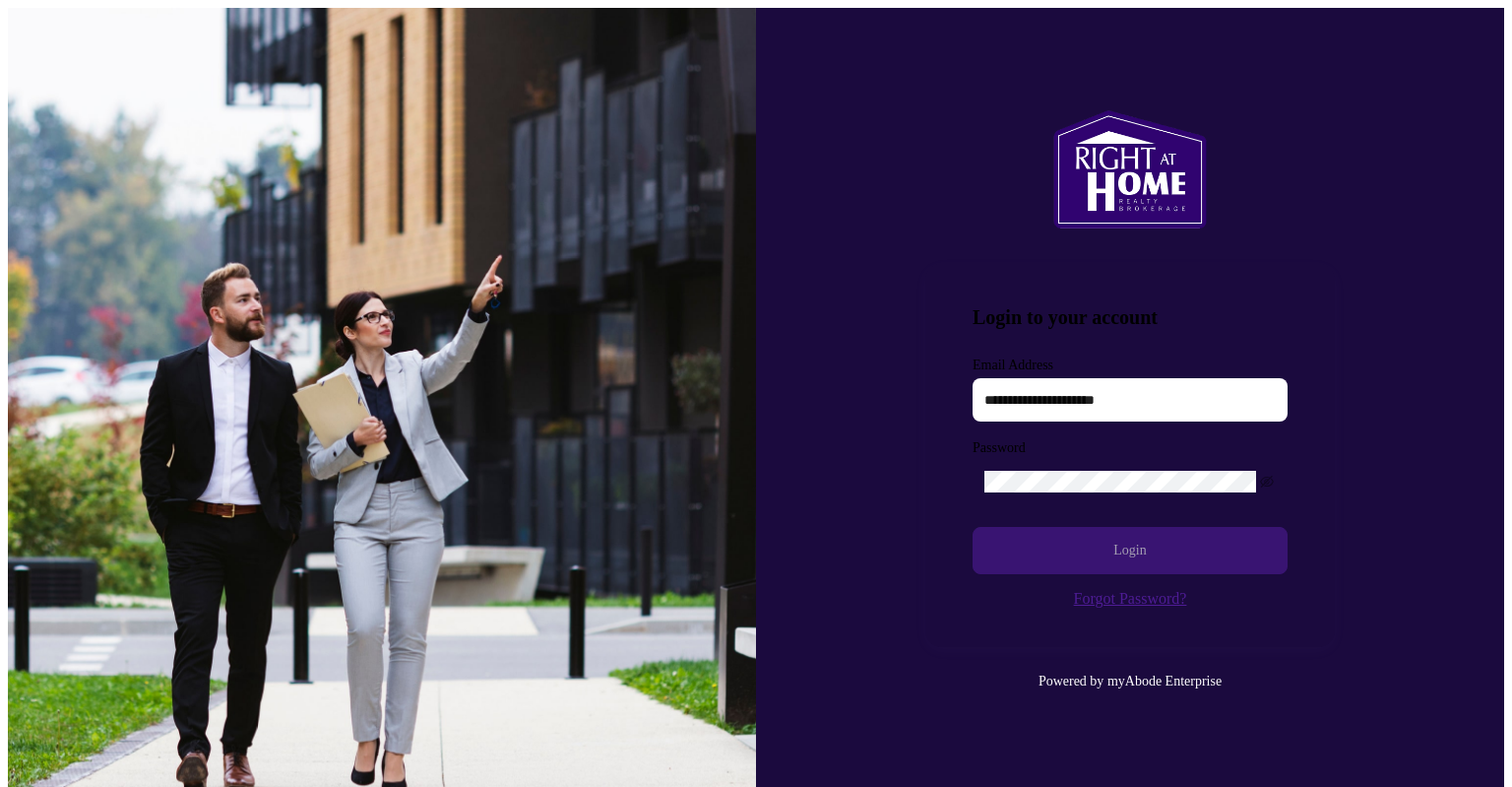 click on "Login" at bounding box center [1129, 551] 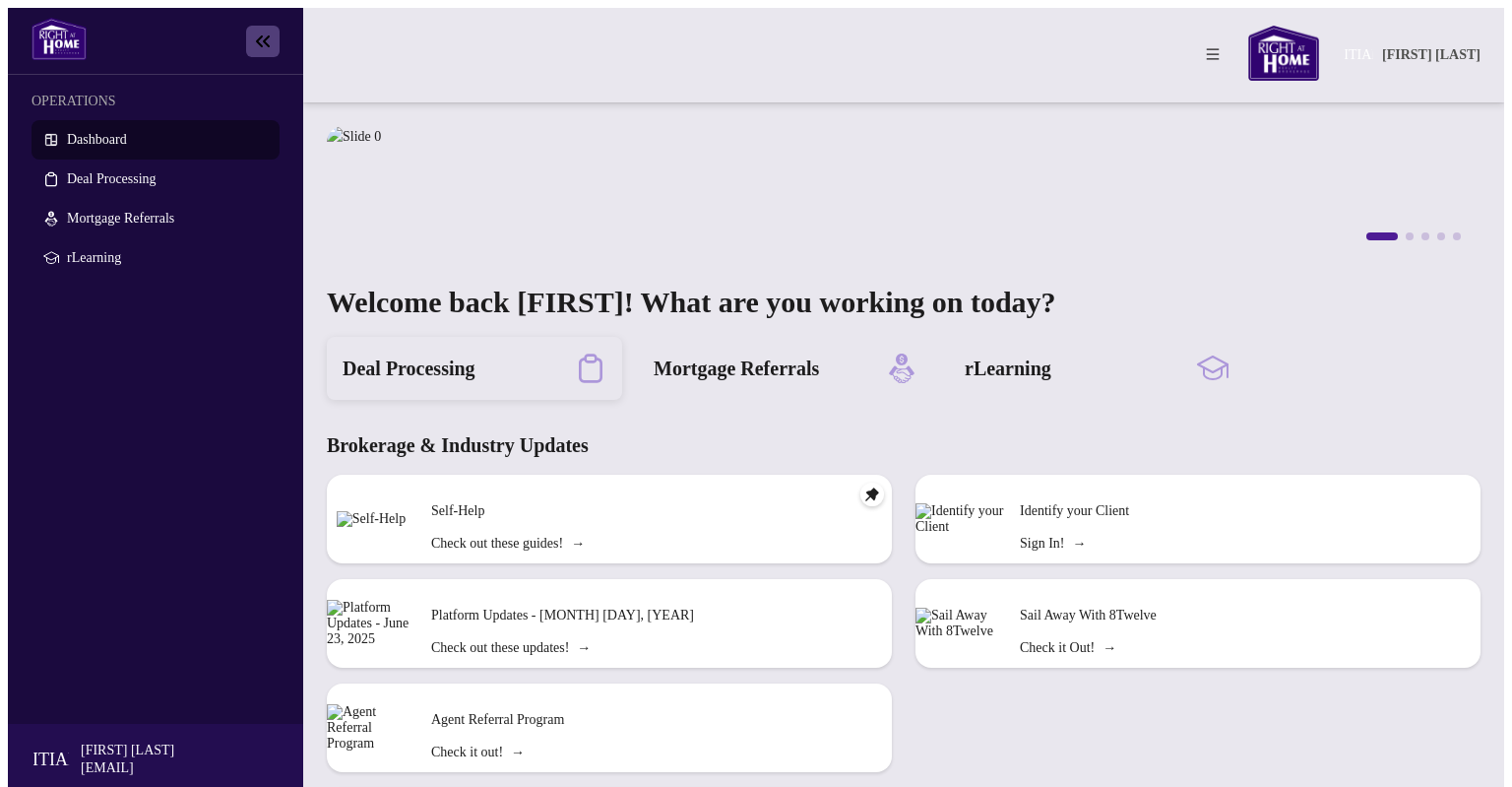 click on "Deal Processing" at bounding box center [409, 368] 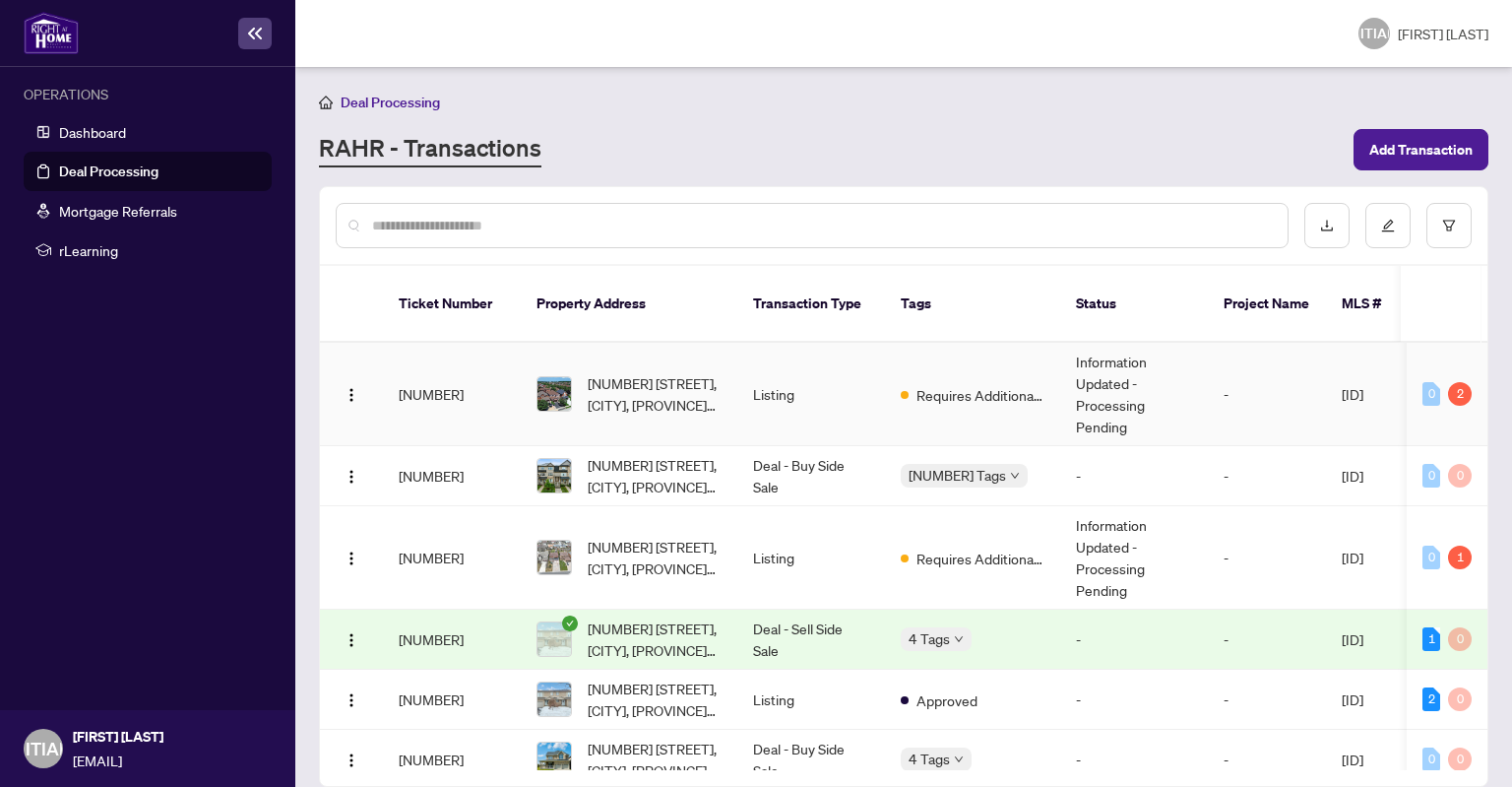 click on "Listing" at bounding box center (811, 394) 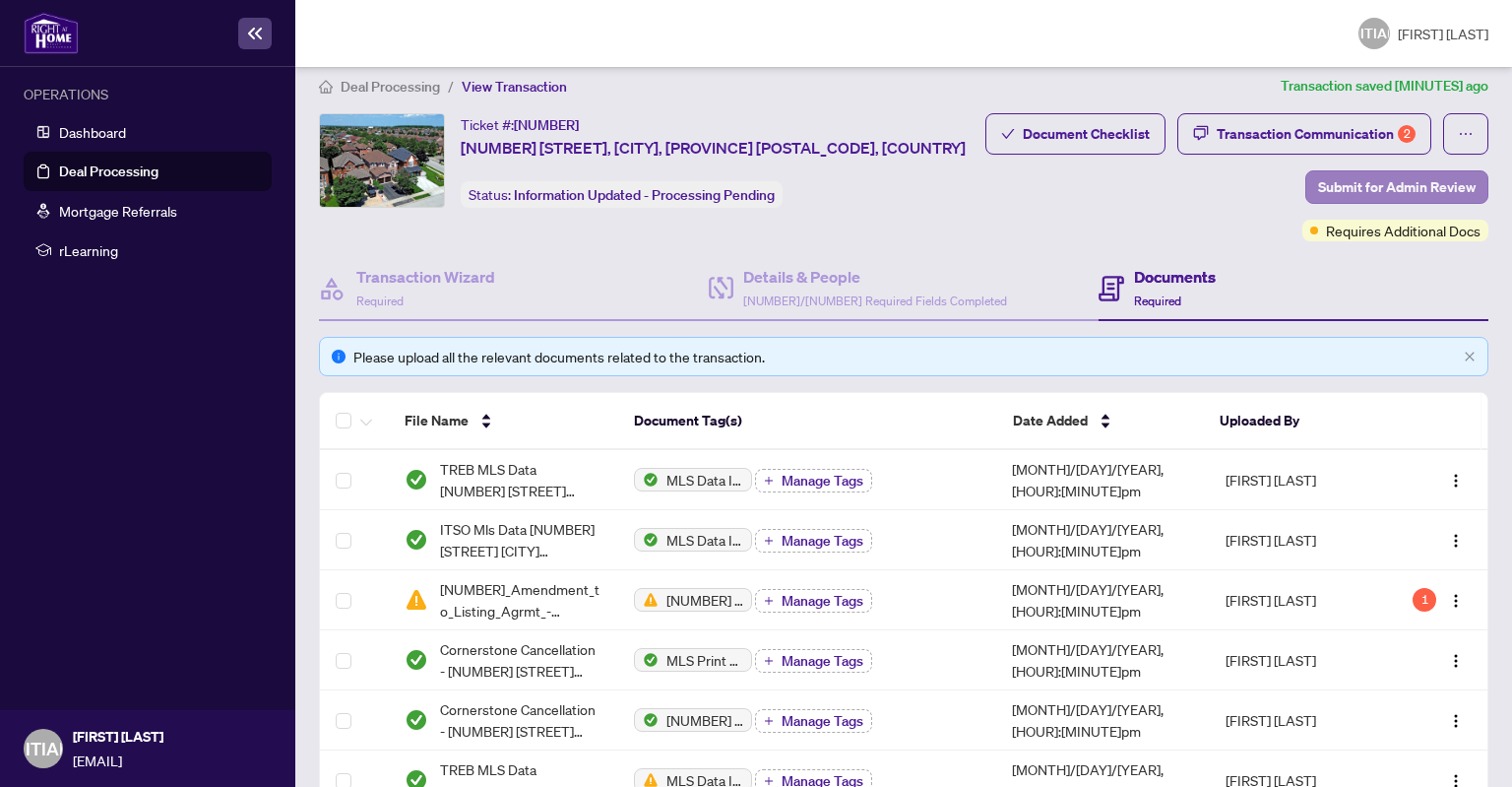 scroll, scrollTop: 0, scrollLeft: 0, axis: both 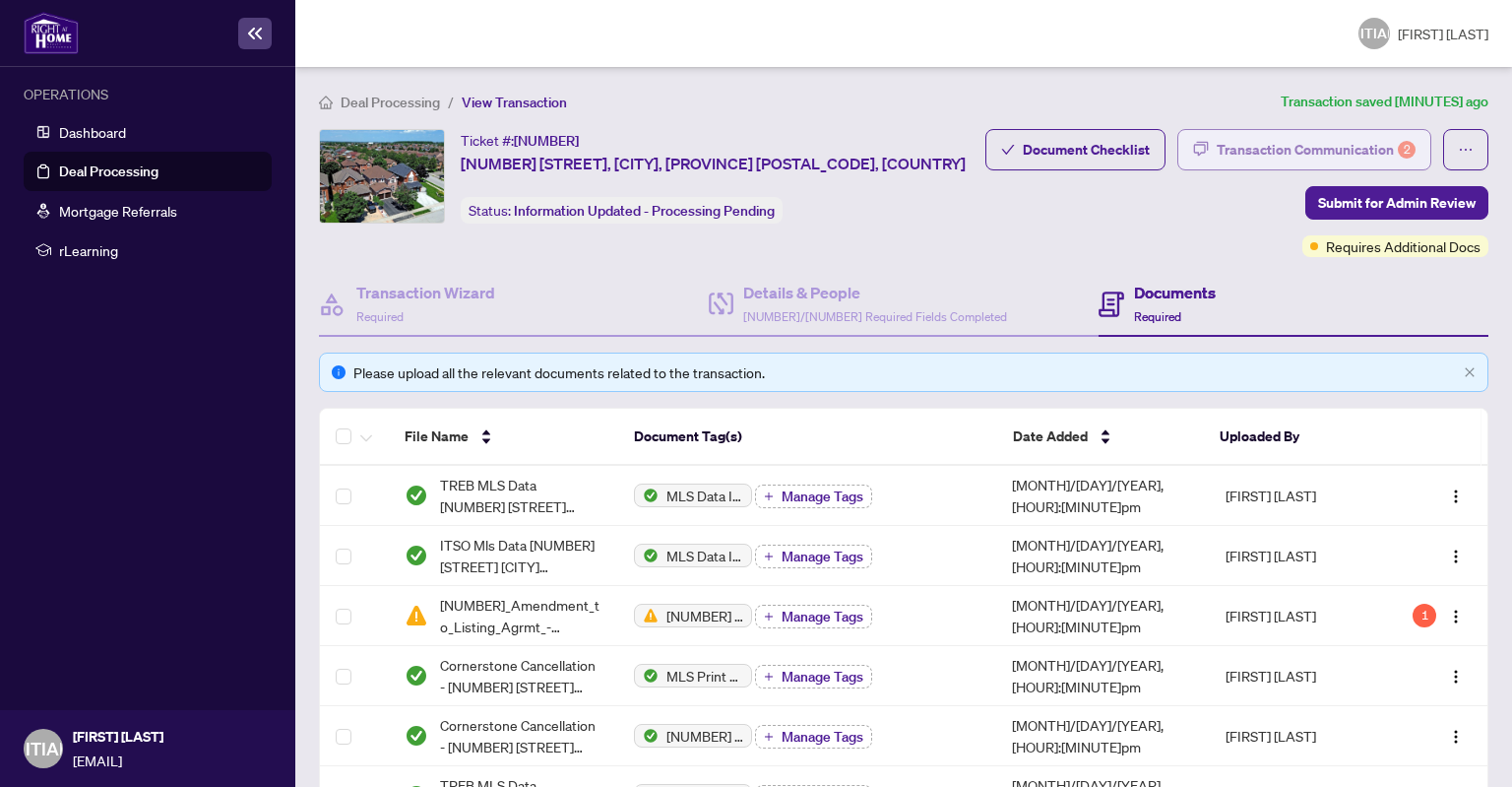 click on "Transaction Communication 2" at bounding box center (1316, 150) 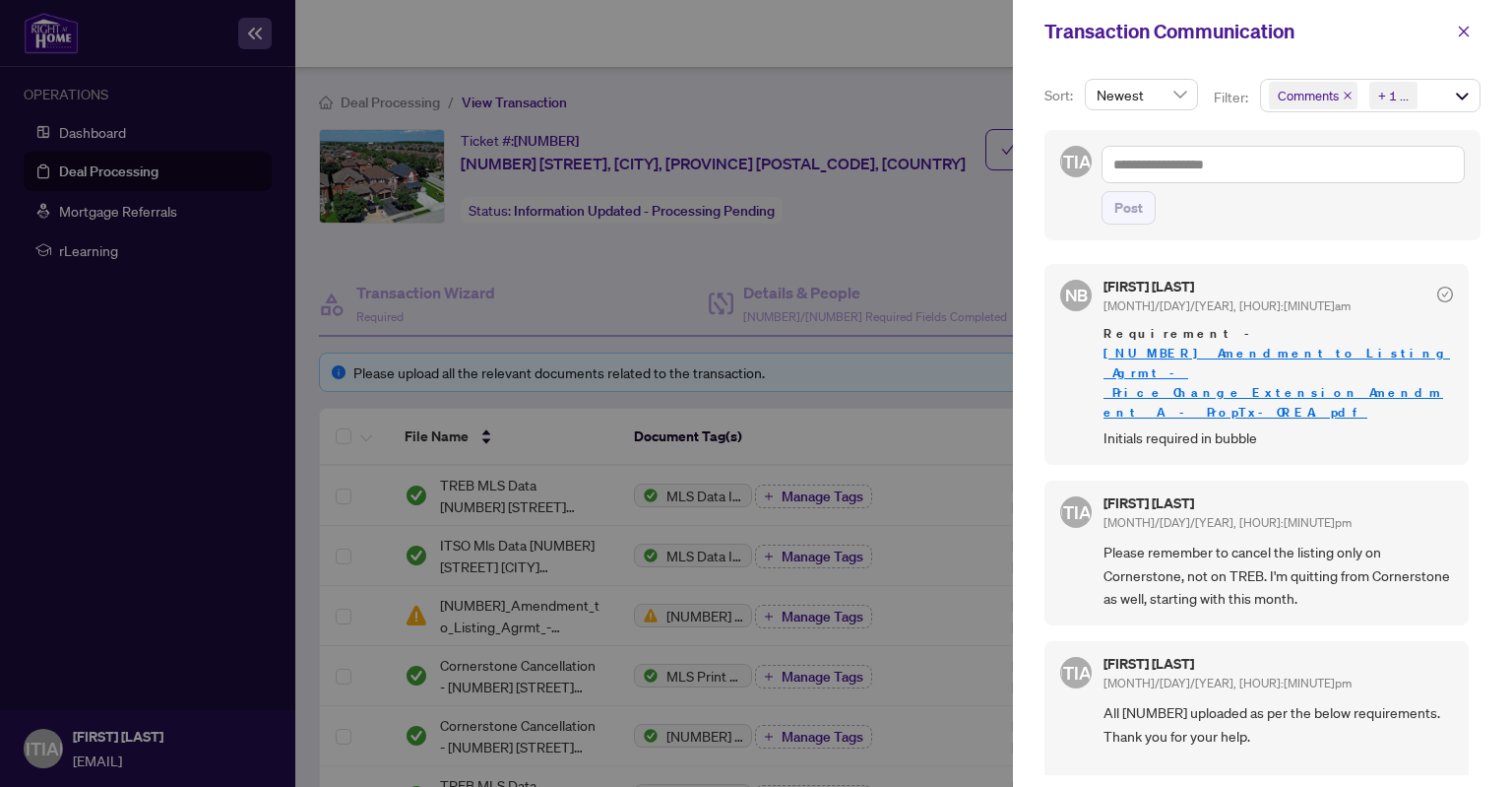 click on "[NUMBER]_Amendment_to_Listing_Agrmt_-_Price_Change_Extension_Amendment__A__-_PropTx-OREA.pdf" at bounding box center [1277, 382] 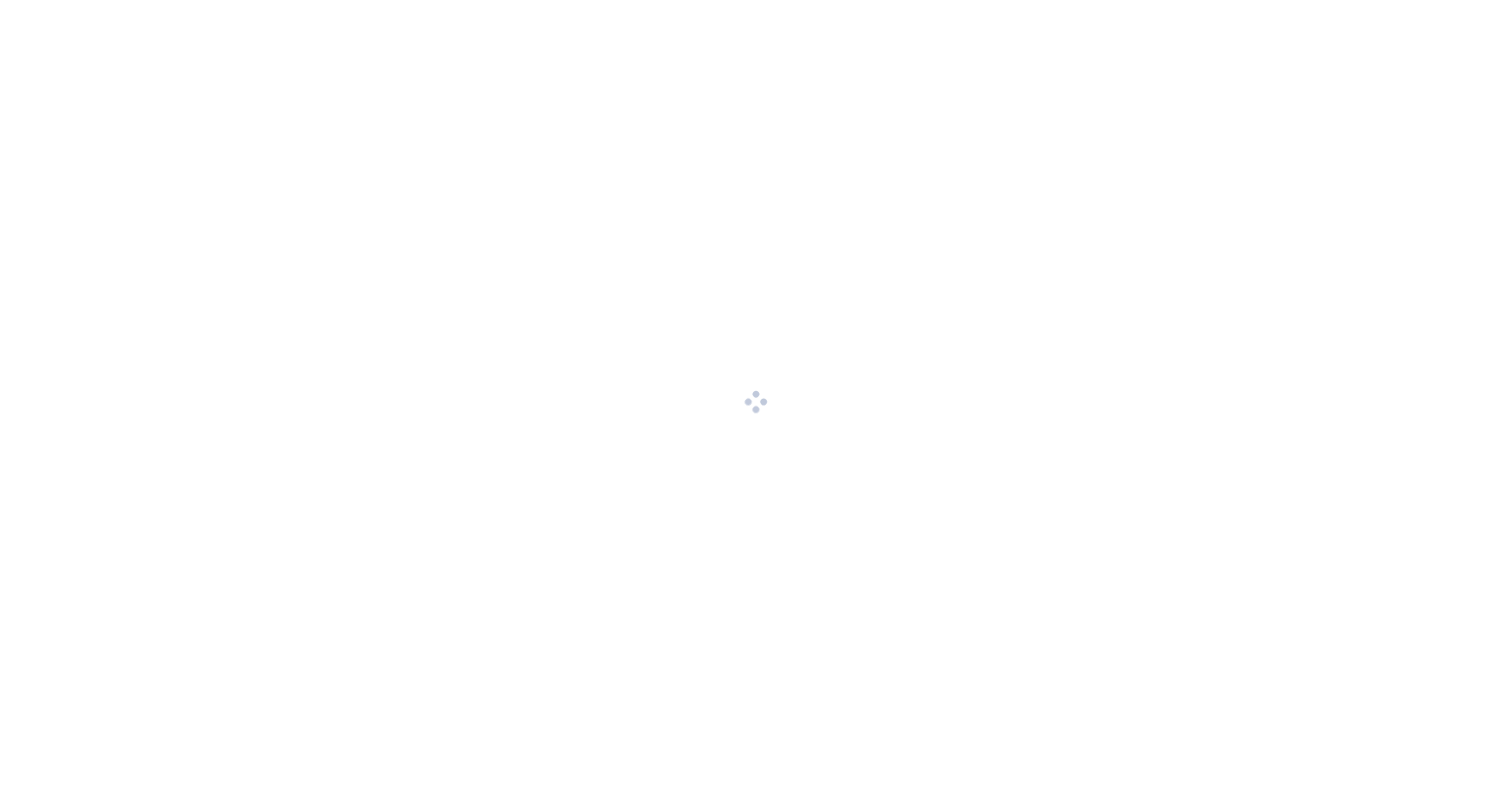 scroll, scrollTop: 0, scrollLeft: 0, axis: both 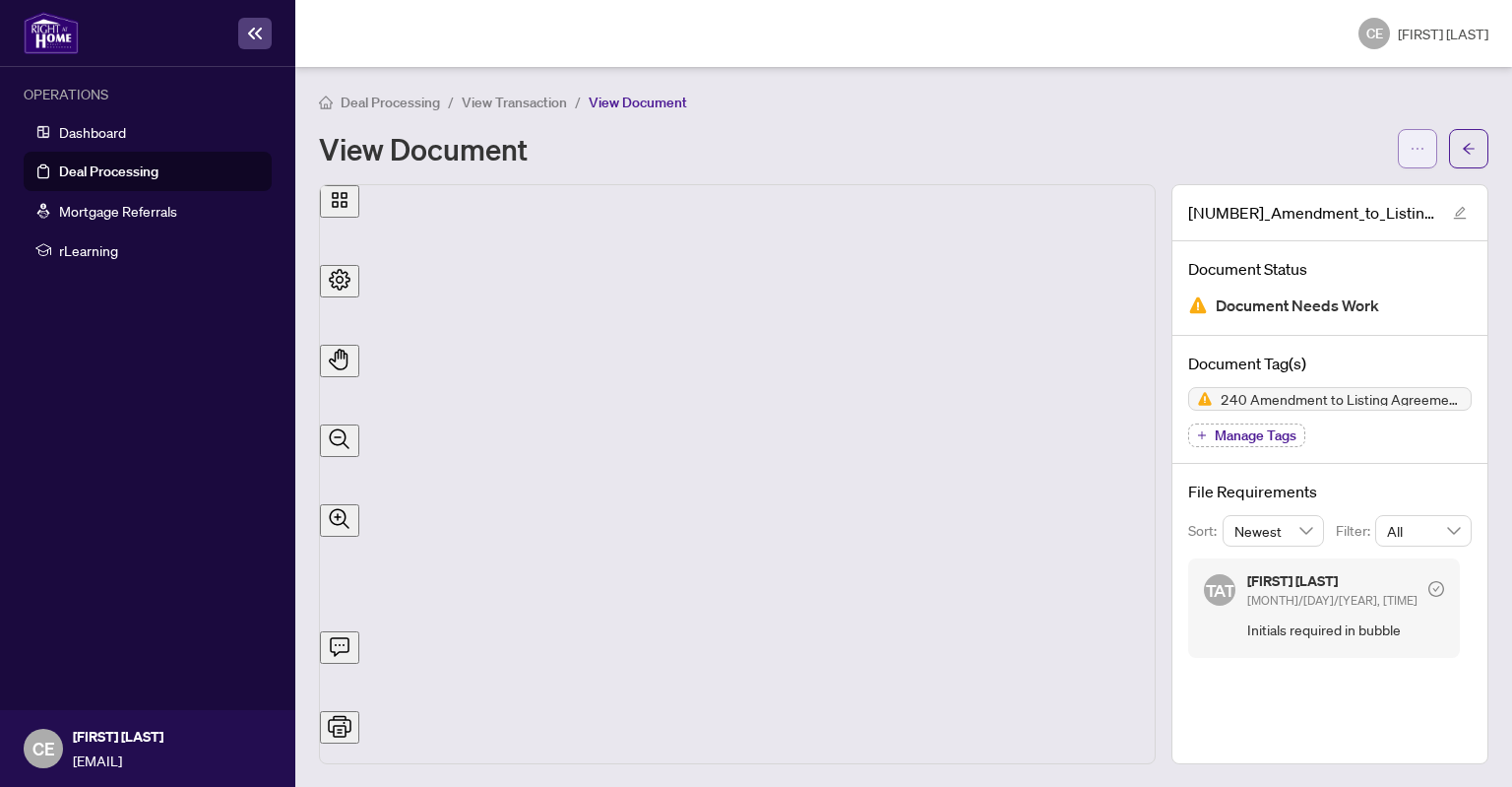 click at bounding box center [1418, 149] 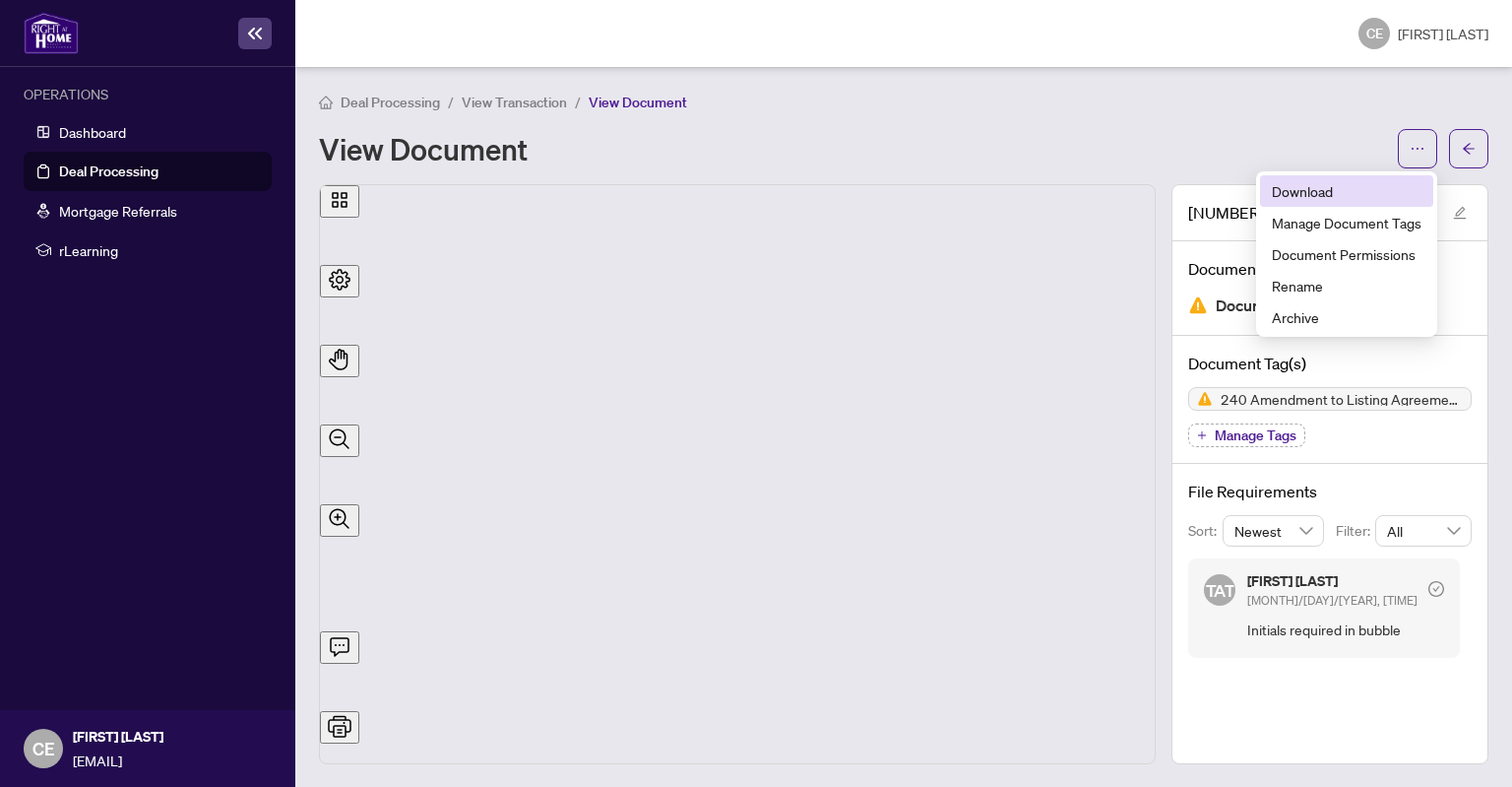 click on "Download" at bounding box center [1347, 191] 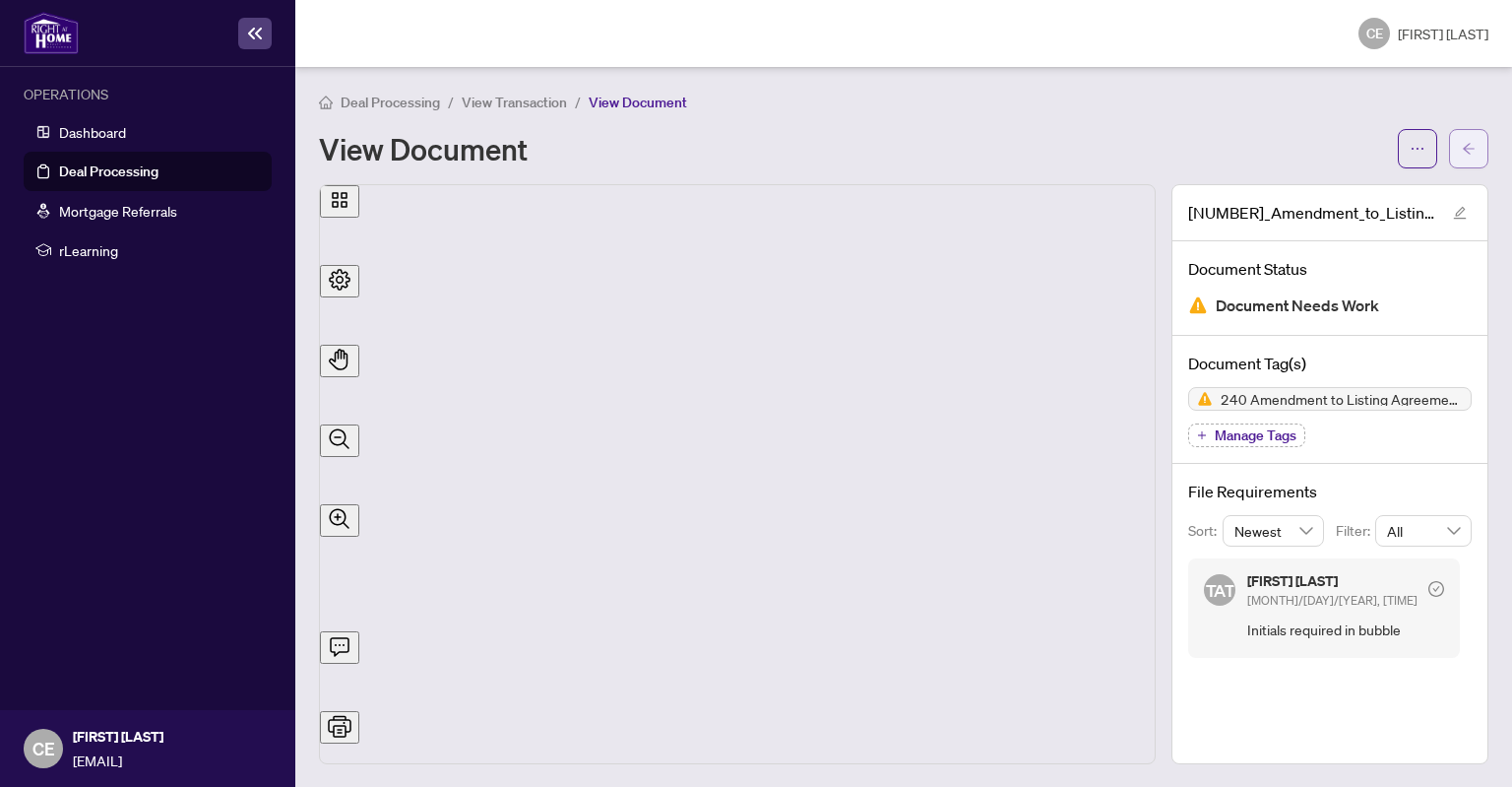 click at bounding box center [1469, 149] 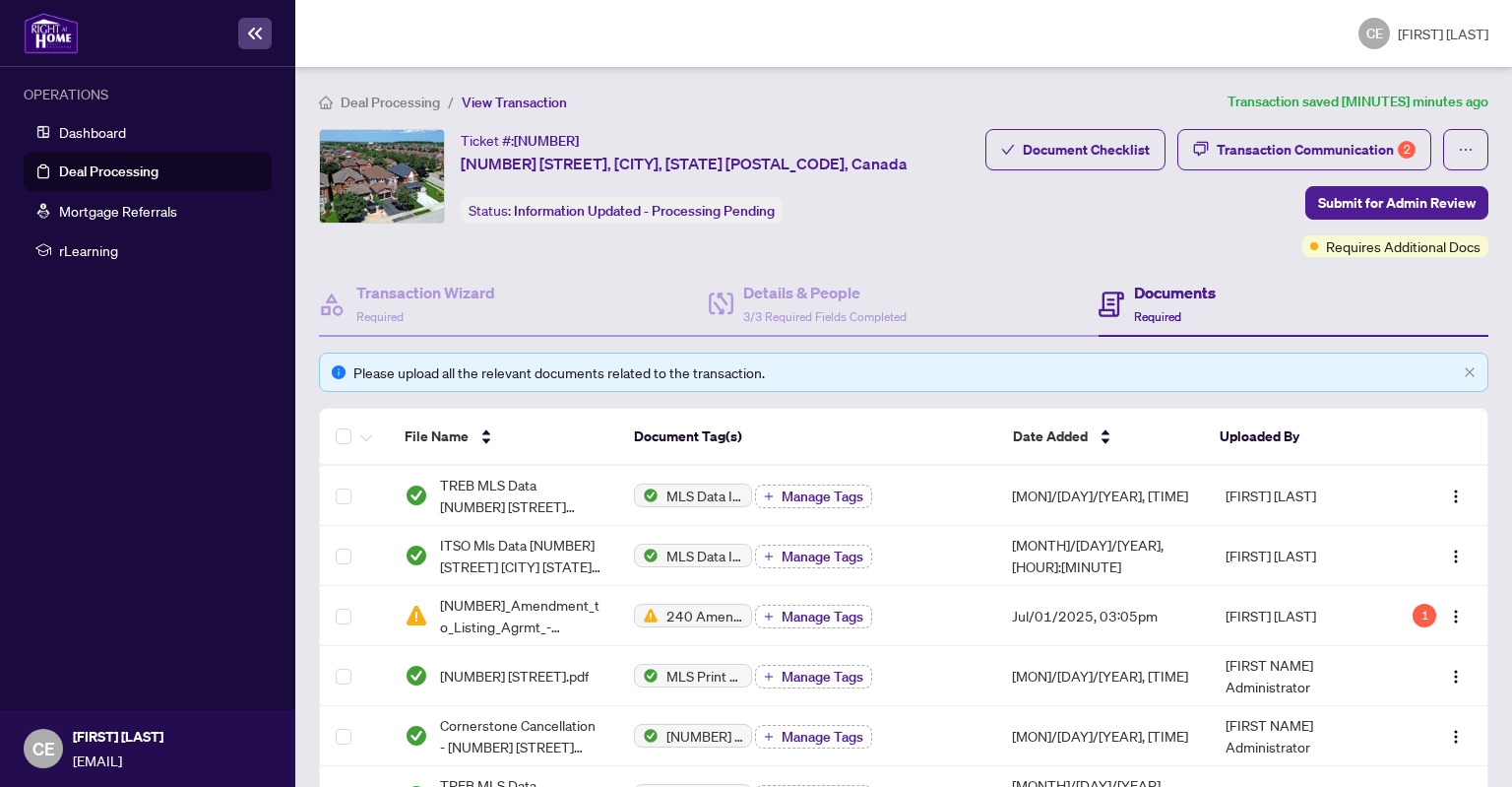 scroll, scrollTop: 654, scrollLeft: 0, axis: vertical 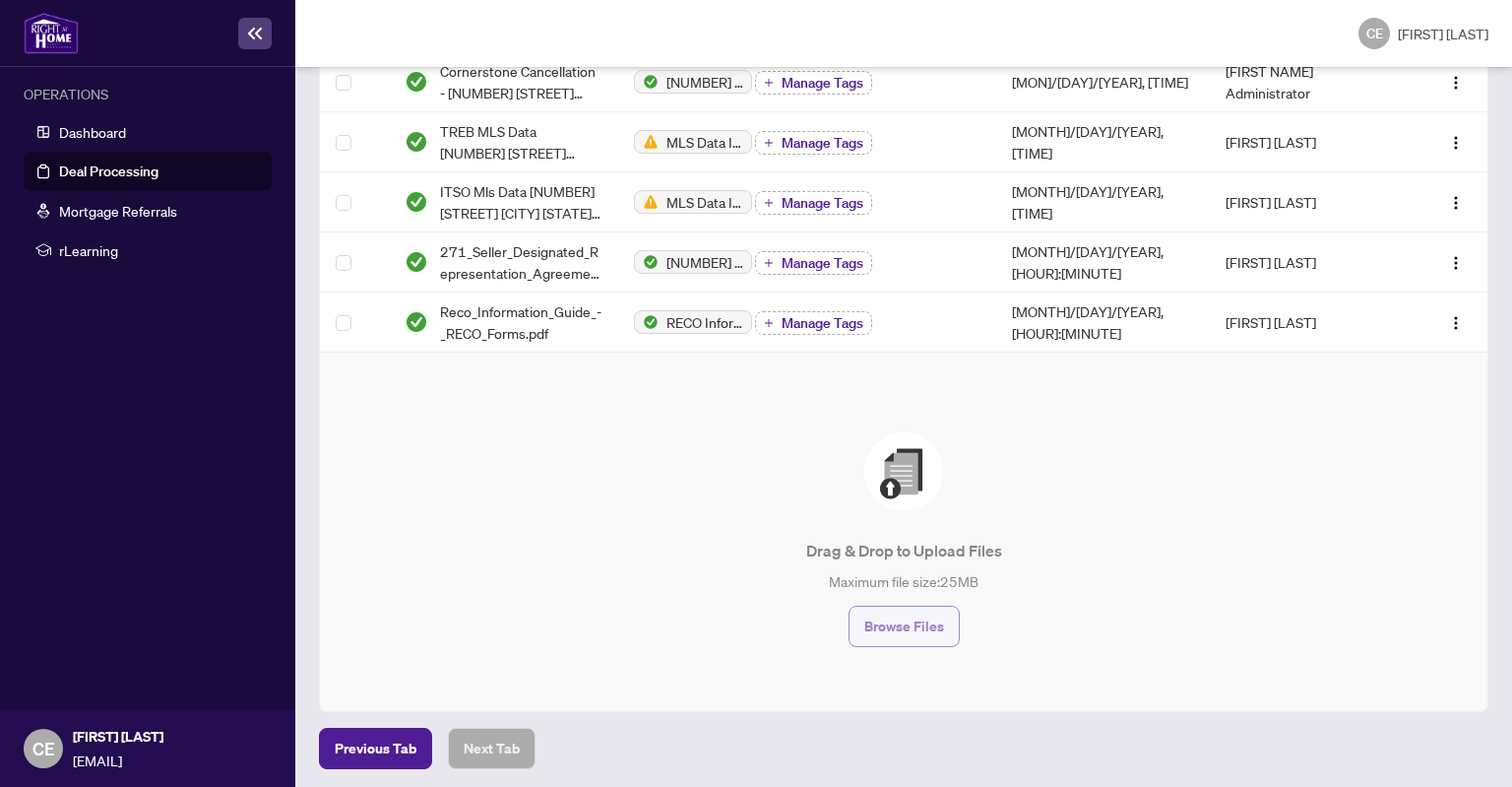 click on "Browse Files" at bounding box center [904, 626] 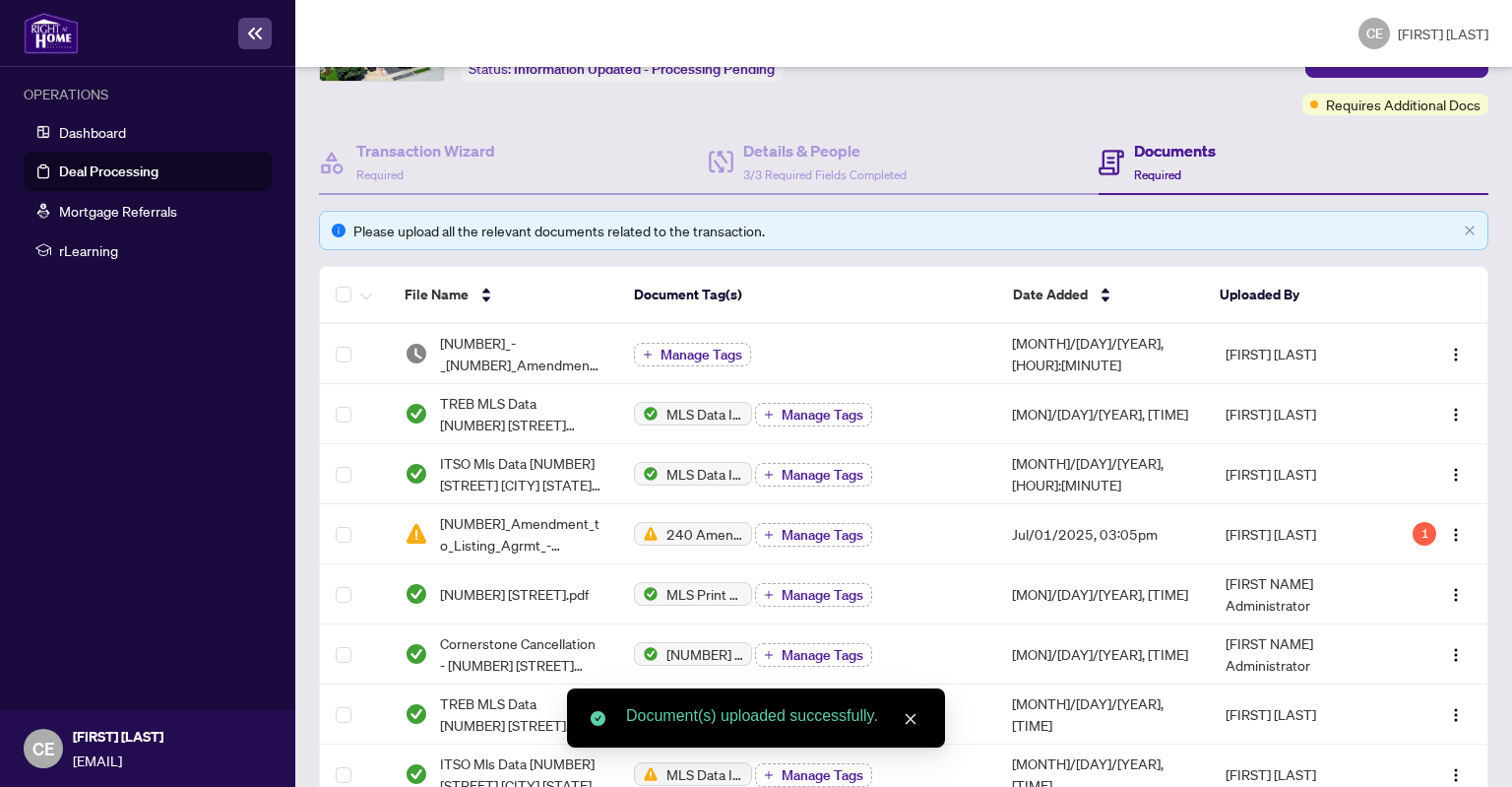 scroll, scrollTop: 0, scrollLeft: 0, axis: both 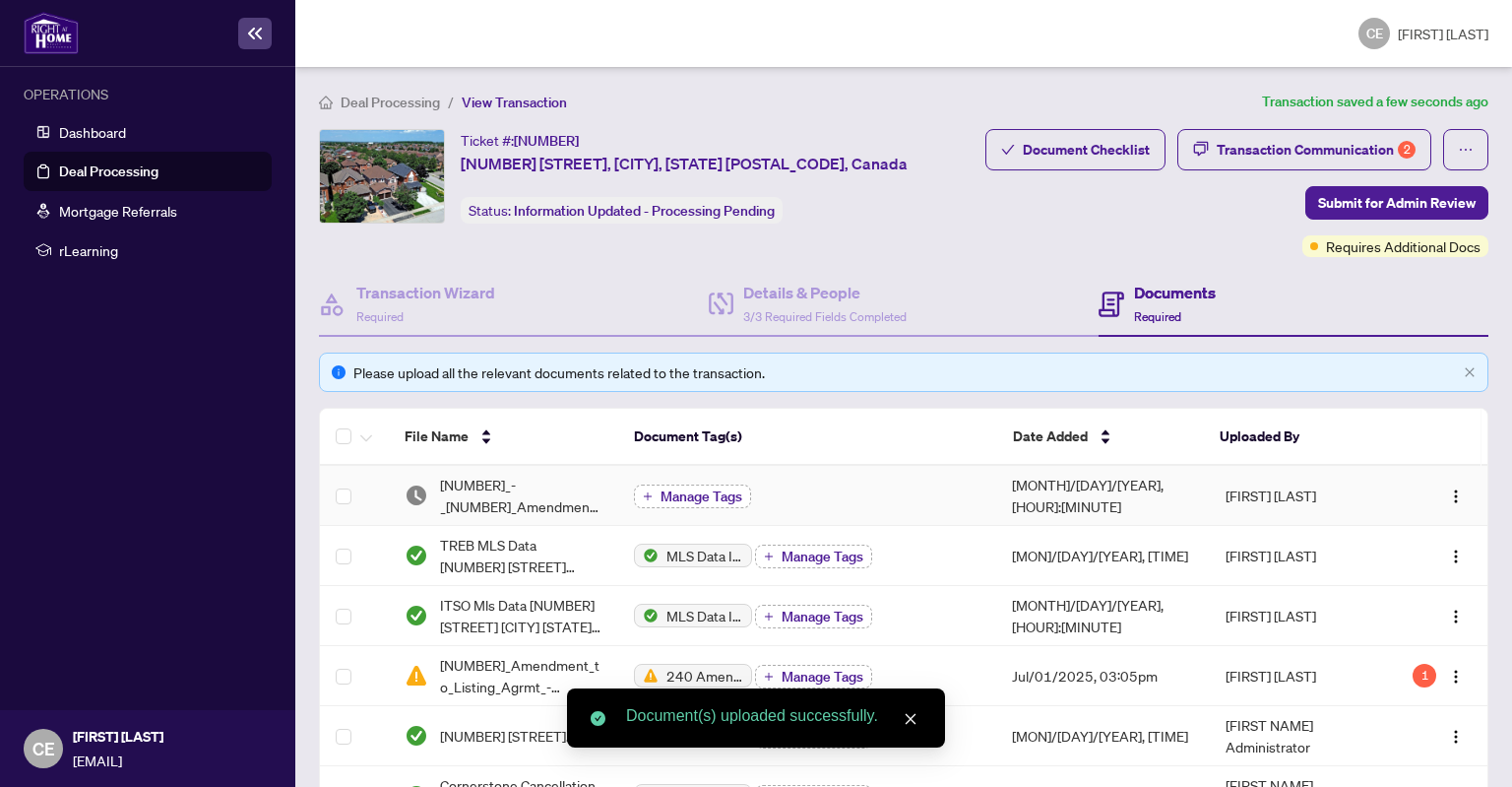 click on "Manage Tags" at bounding box center [701, 496] 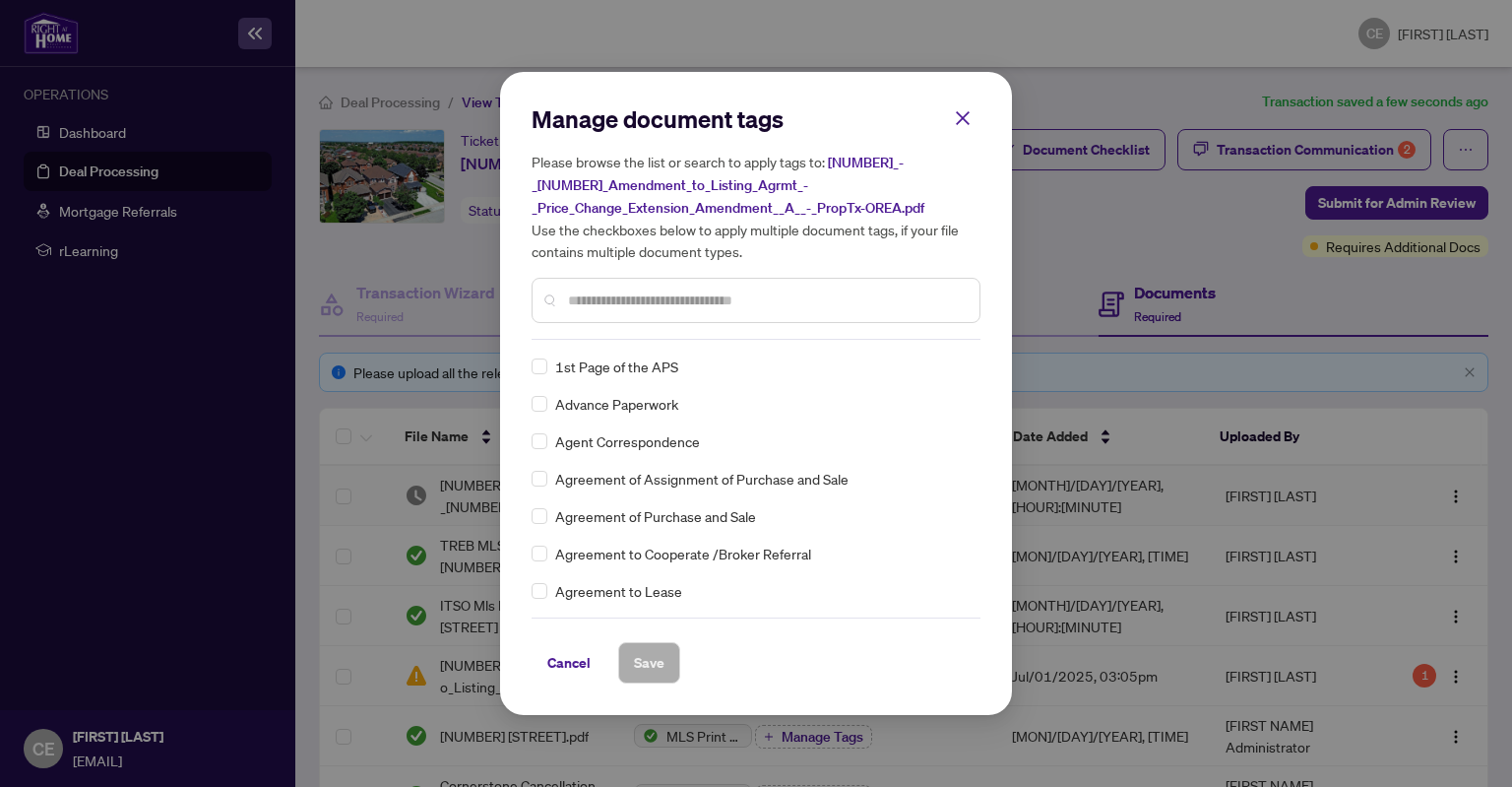 click on "Manage document tags Please browse the list or search to apply tags to:   [NUMBER]_-_[NUMBER]_Amendment_to_Listing_Agrmt_-_Price_Change_Extension_Amendment__A__-_PropTx-OREA.pdf   Use the checkboxes below to apply multiple document tags, if your file contains multiple document types." at bounding box center (756, 222) 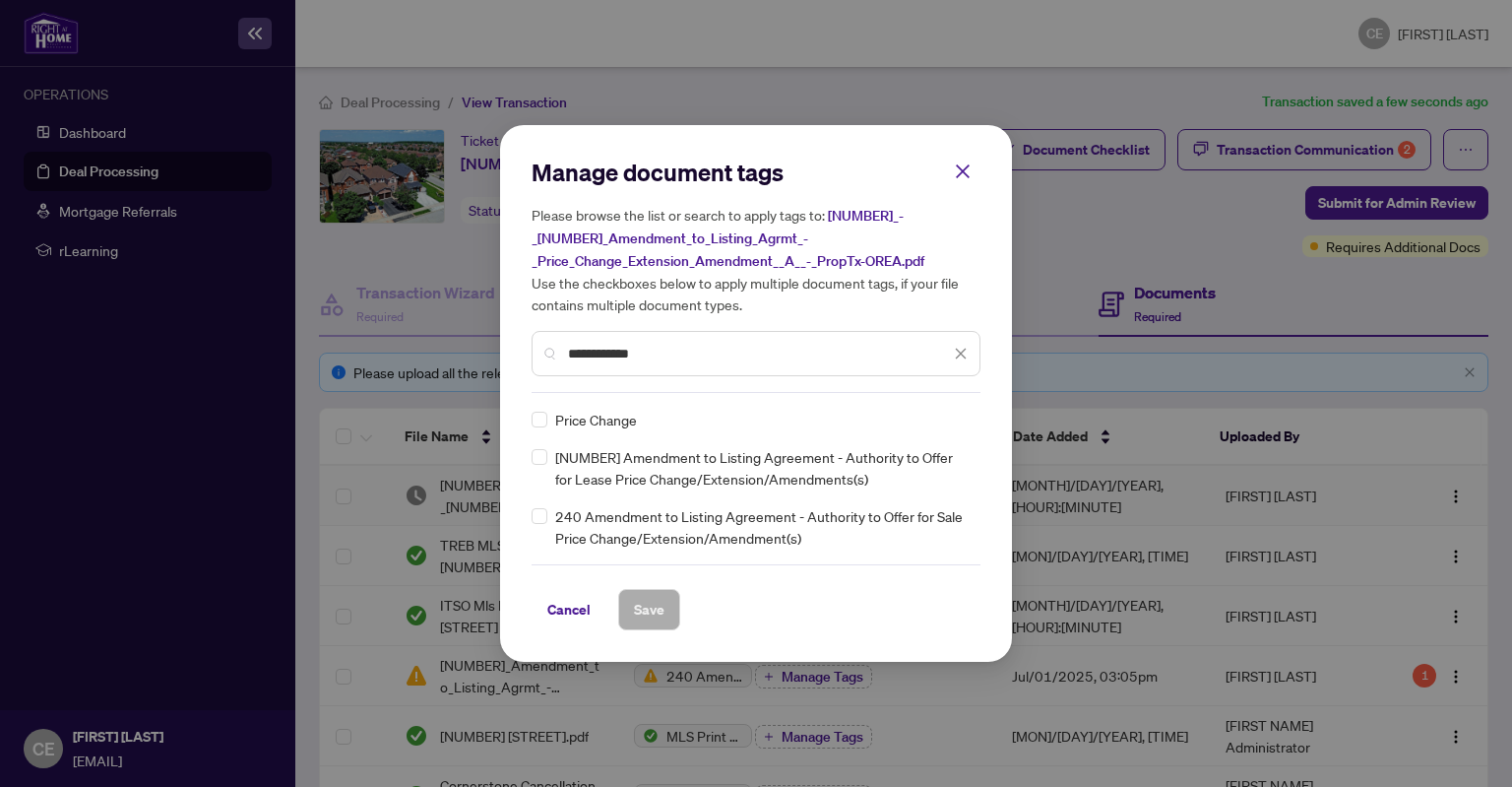 type on "**********" 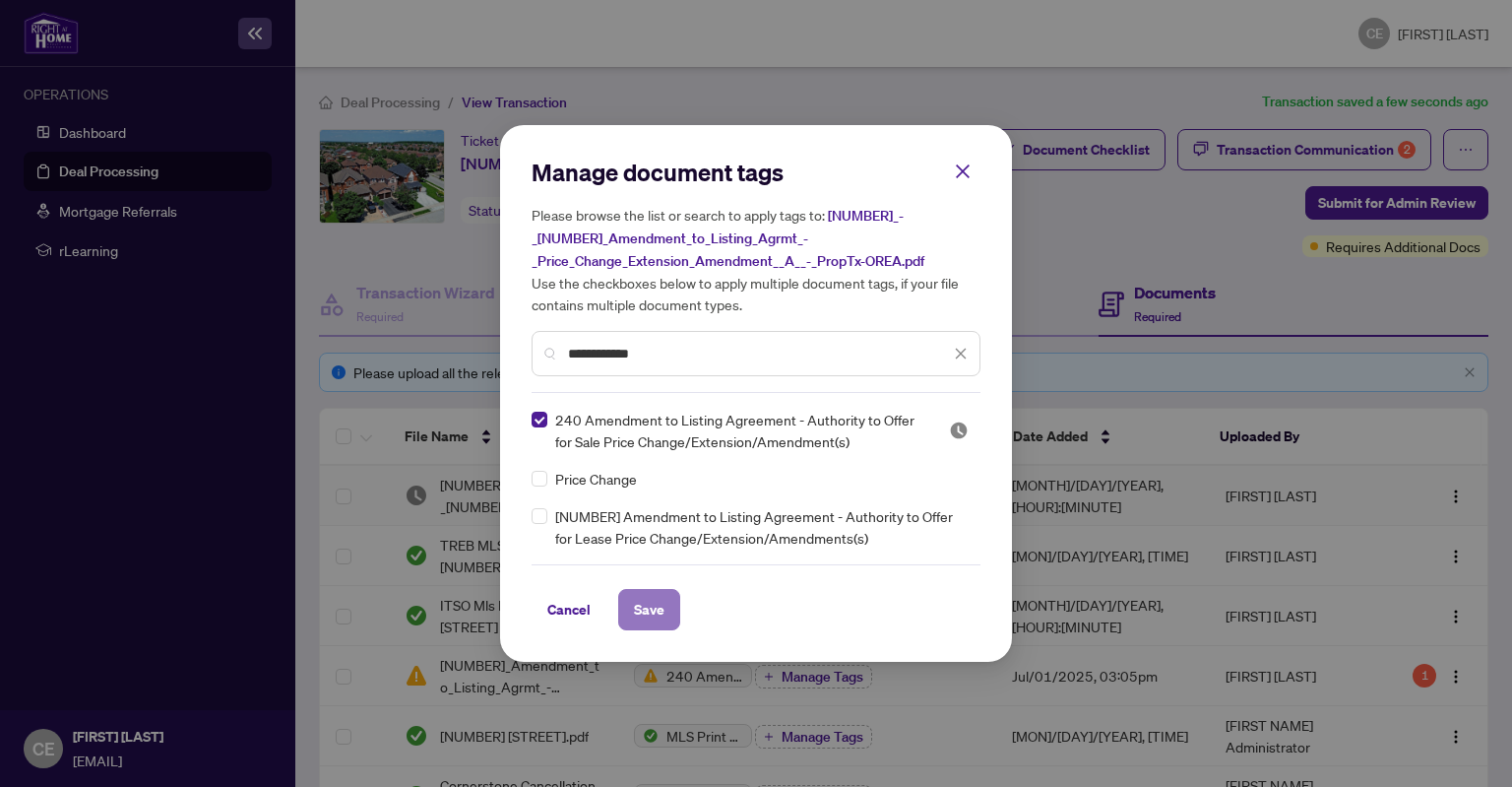 click on "Save" at bounding box center (649, 610) 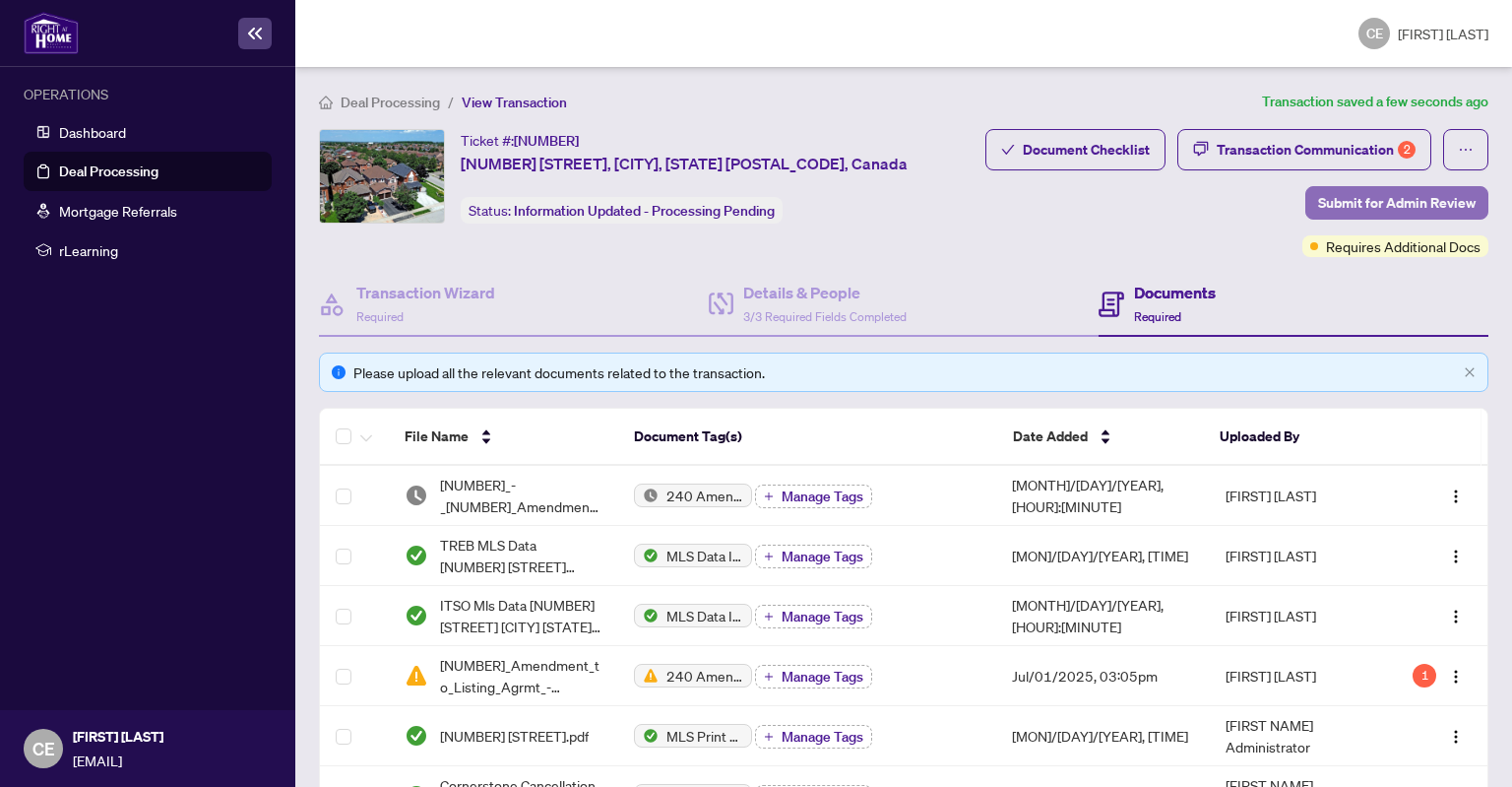 click on "Submit for Admin Review" at bounding box center [1397, 203] 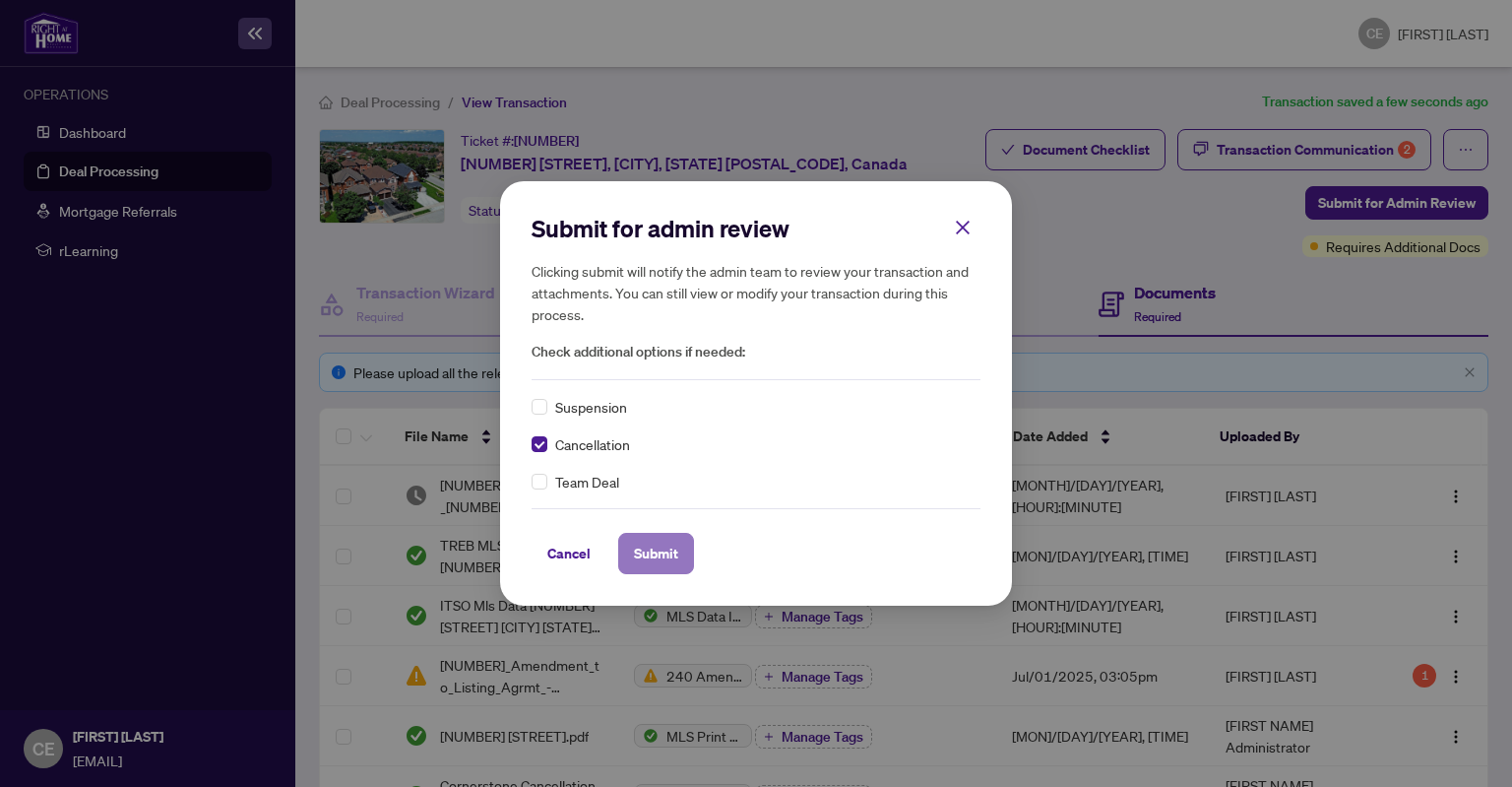 click on "Submit" at bounding box center (0, 0) 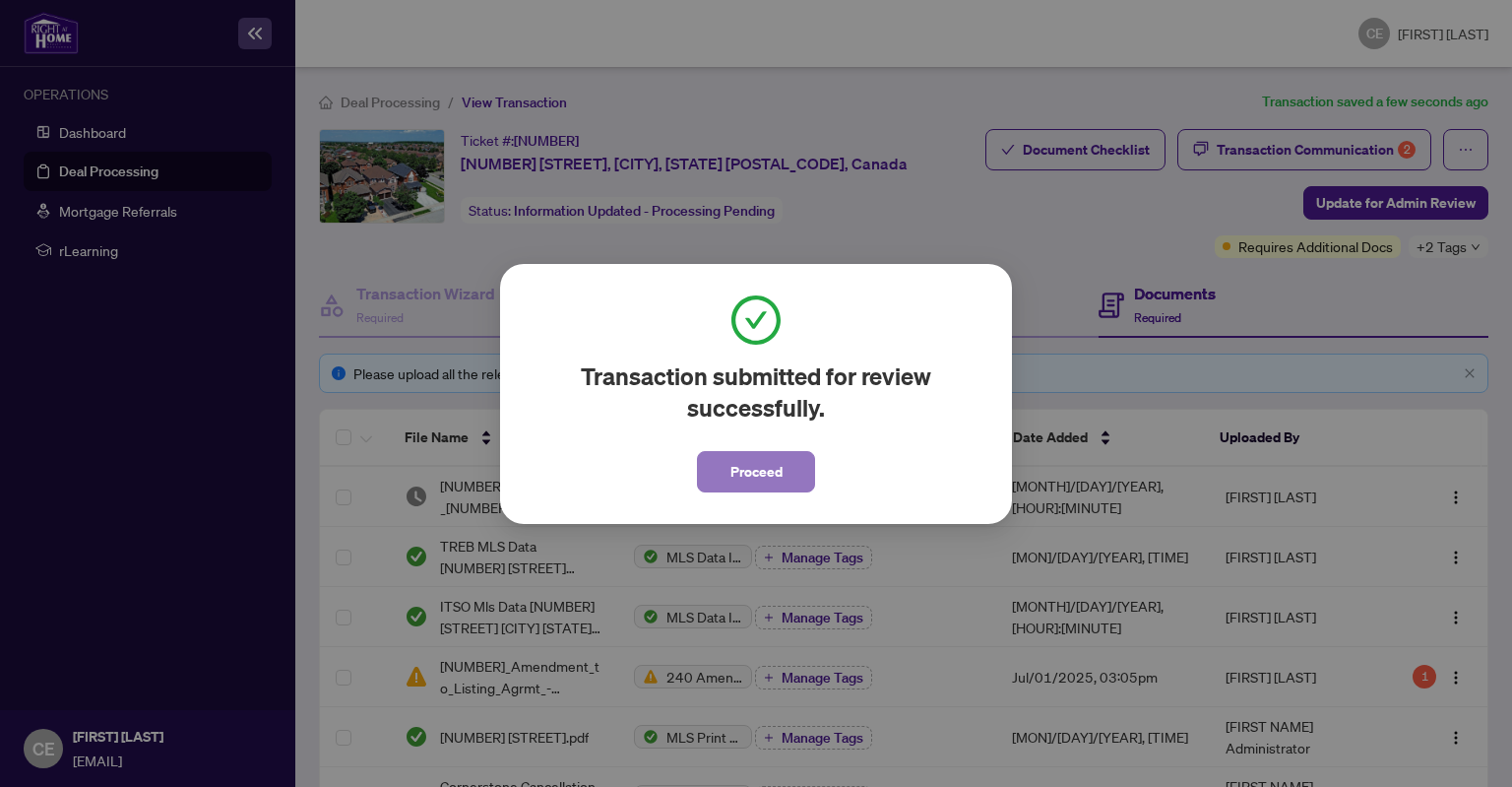 click on "Proceed" at bounding box center [756, 472] 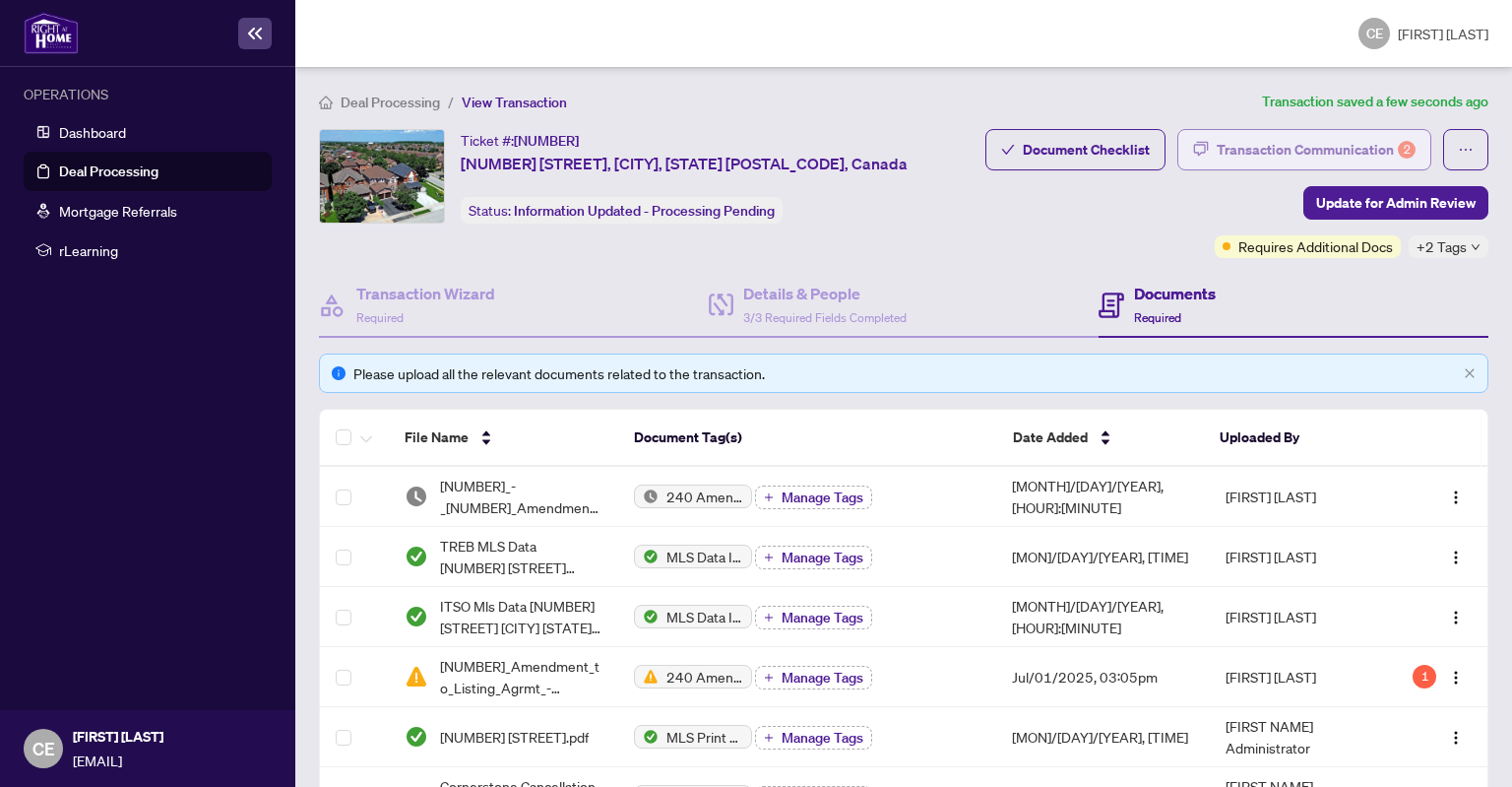 click on "Transaction Communication 2" at bounding box center (1316, 150) 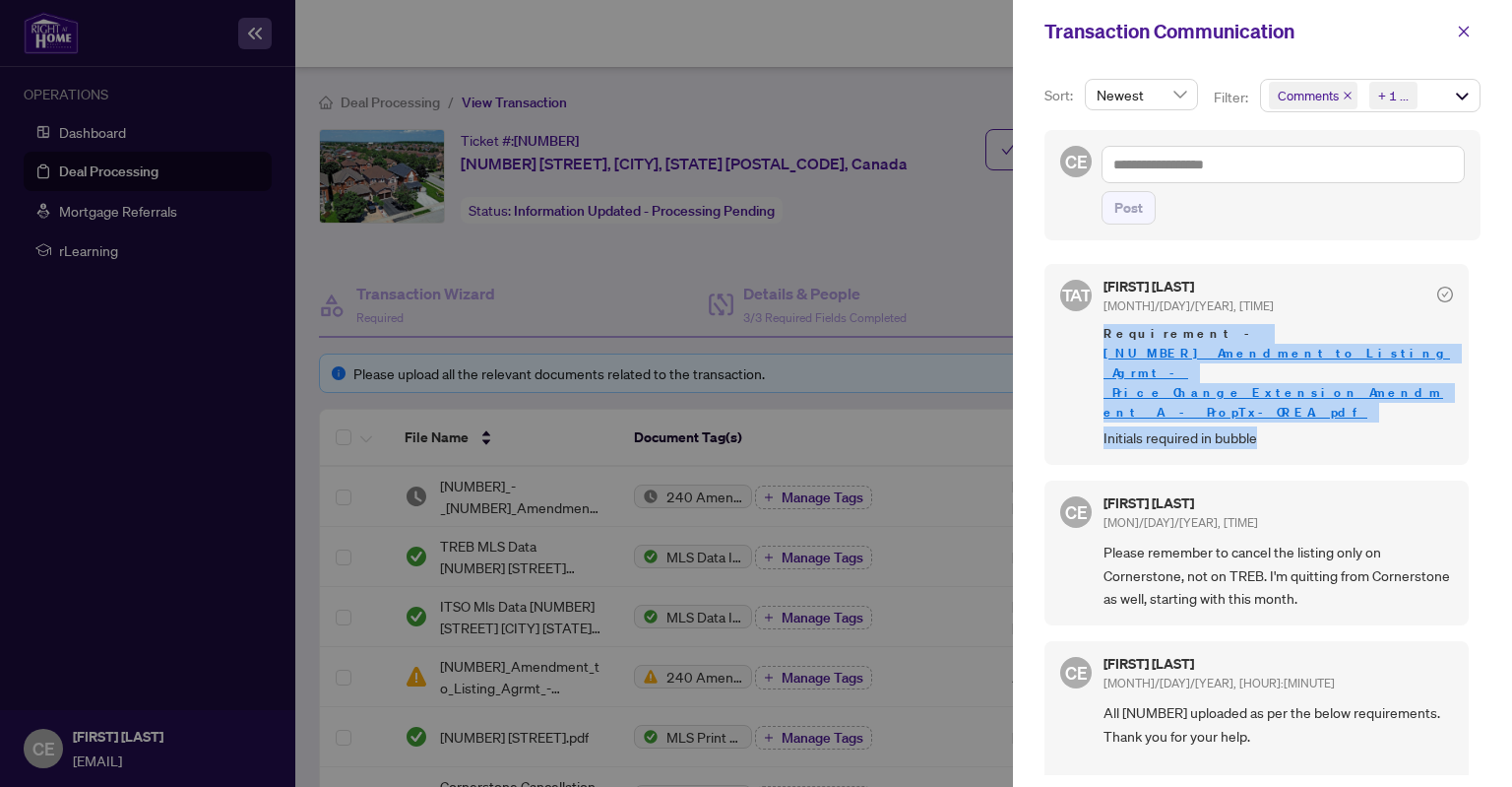 drag, startPoint x: 1266, startPoint y: 402, endPoint x: 1097, endPoint y: 331, distance: 183.30848 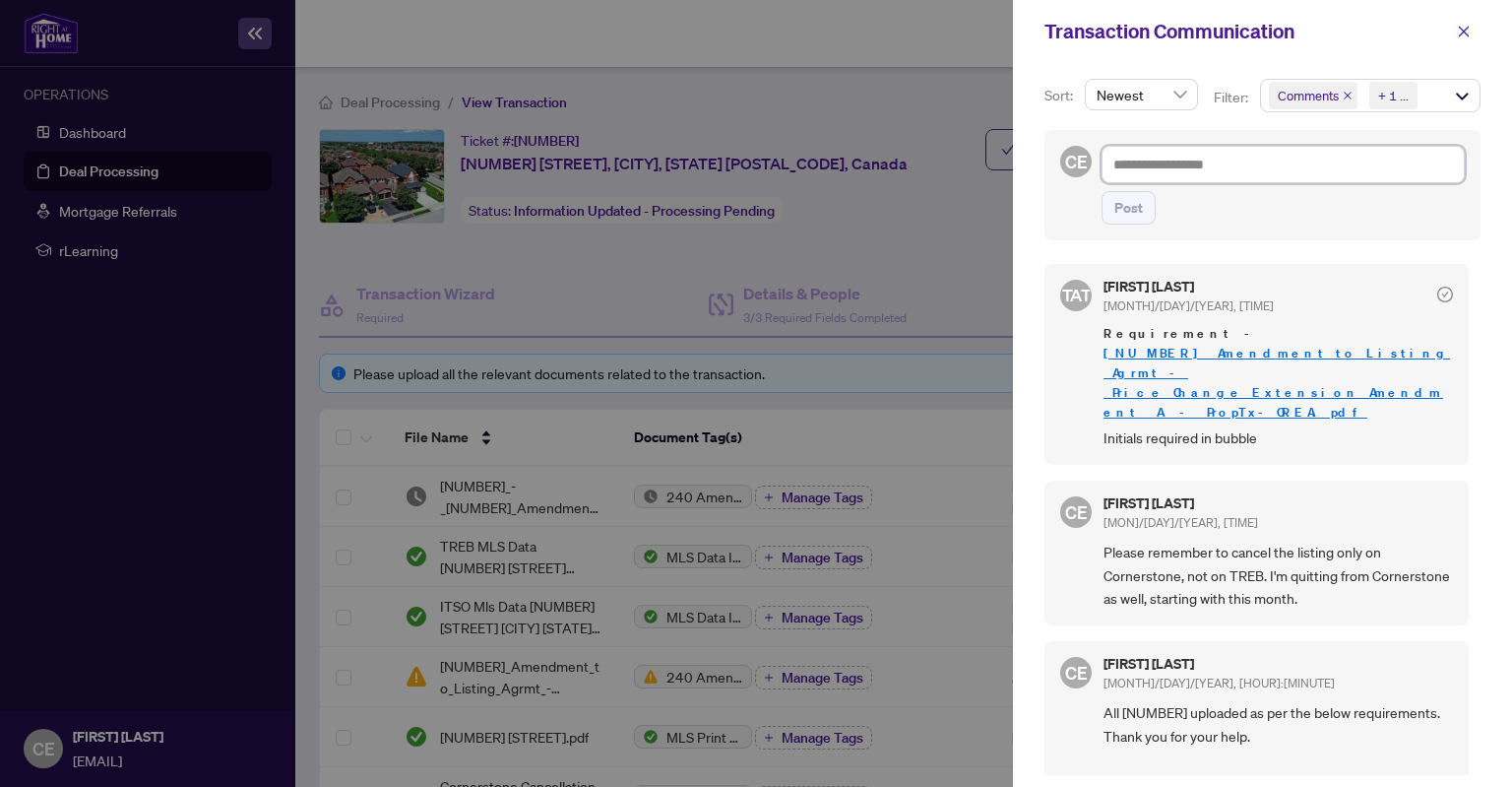 click at bounding box center (1283, 164) 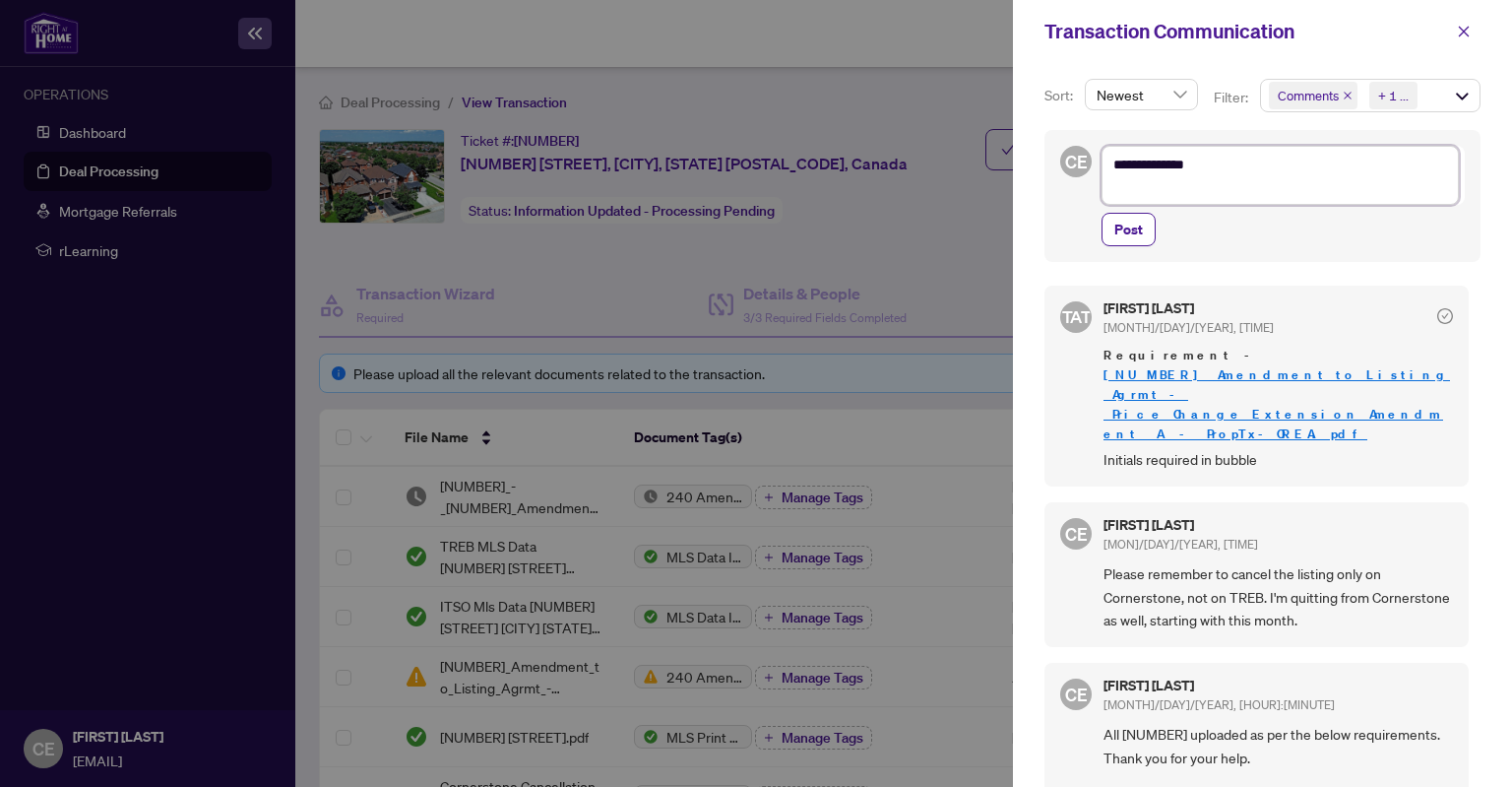 paste on "**********" 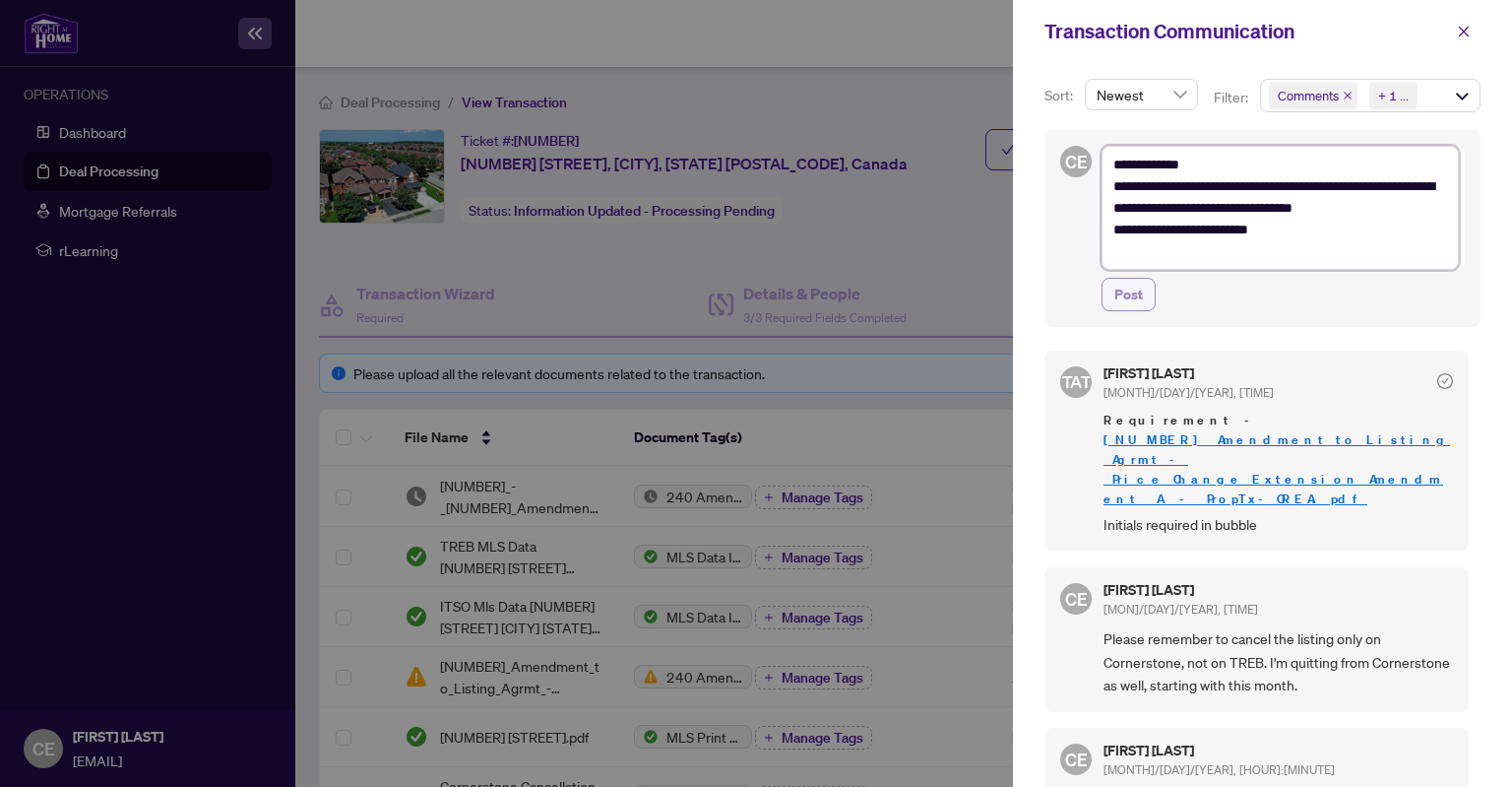 type on "**********" 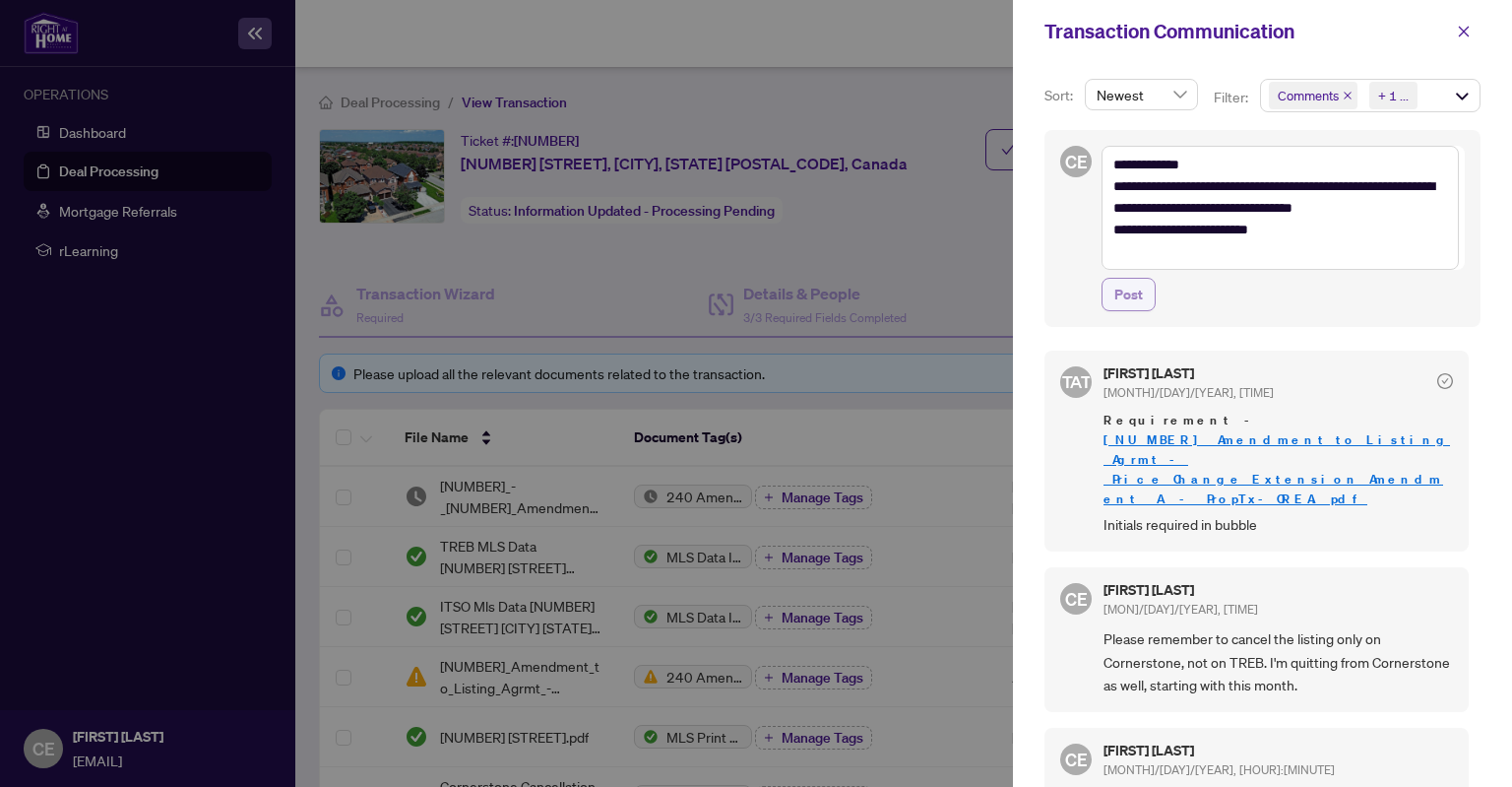 click on "Post" at bounding box center [1128, 295] 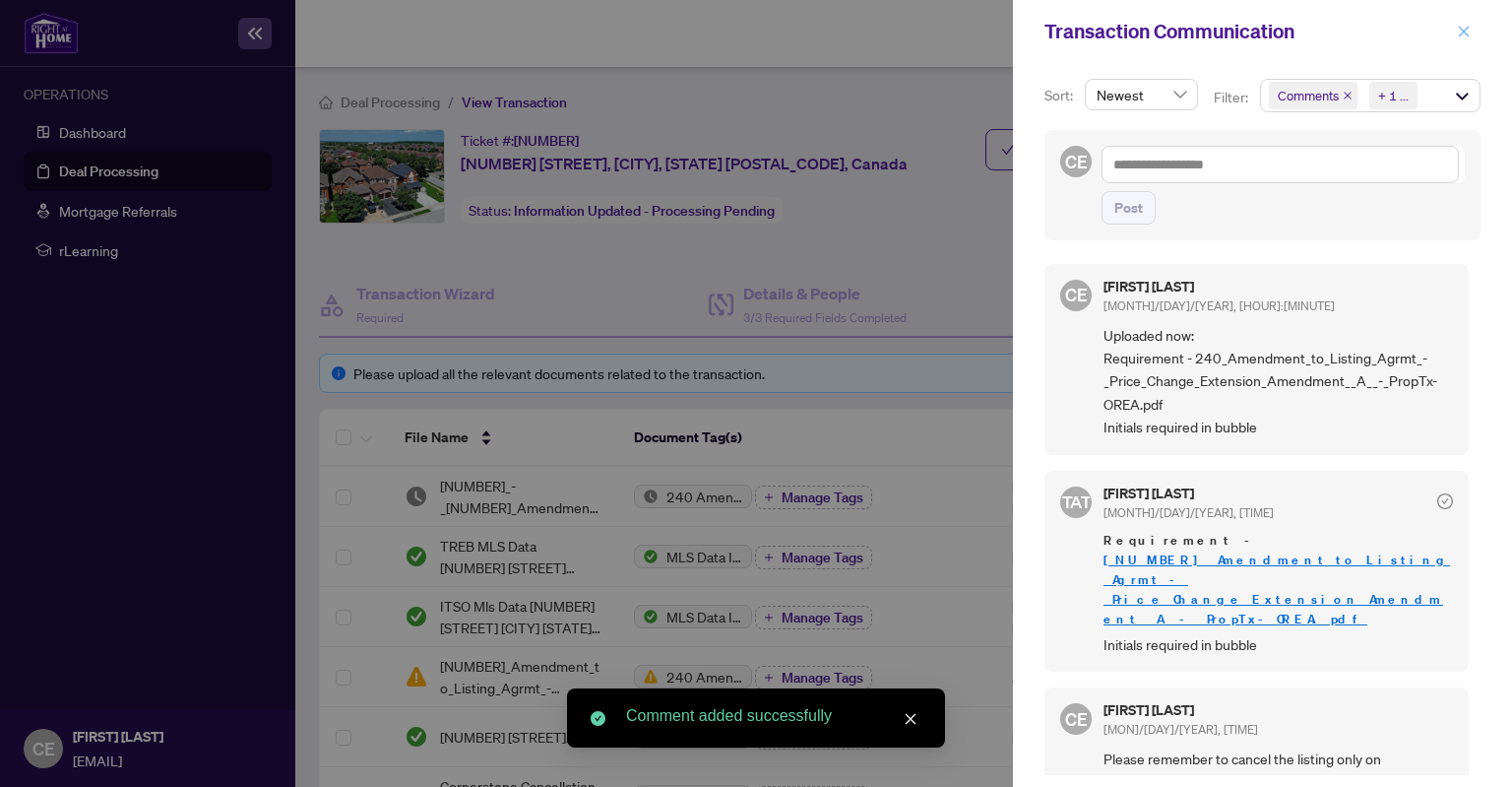 click at bounding box center (1464, 31) 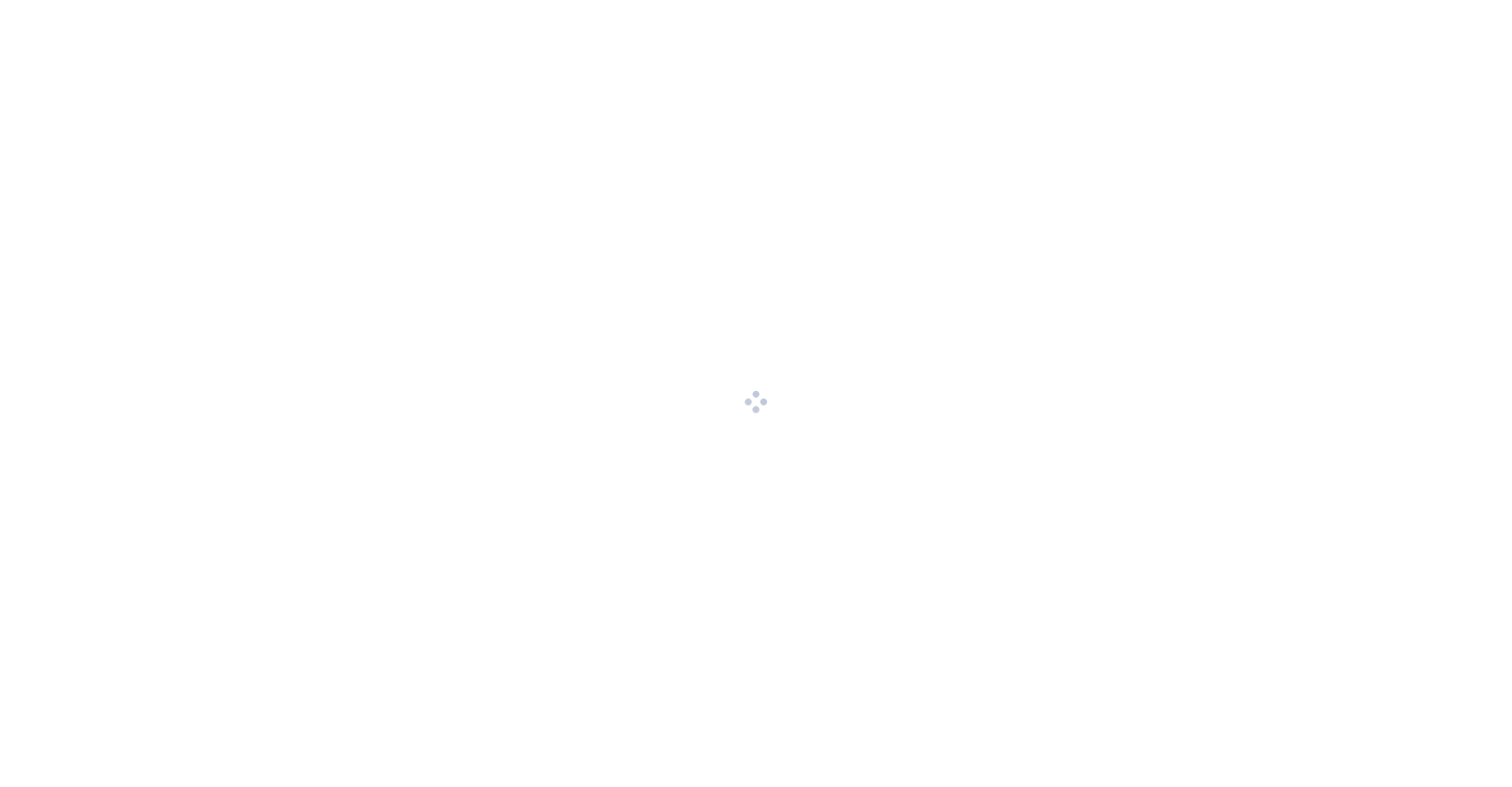 scroll, scrollTop: 0, scrollLeft: 0, axis: both 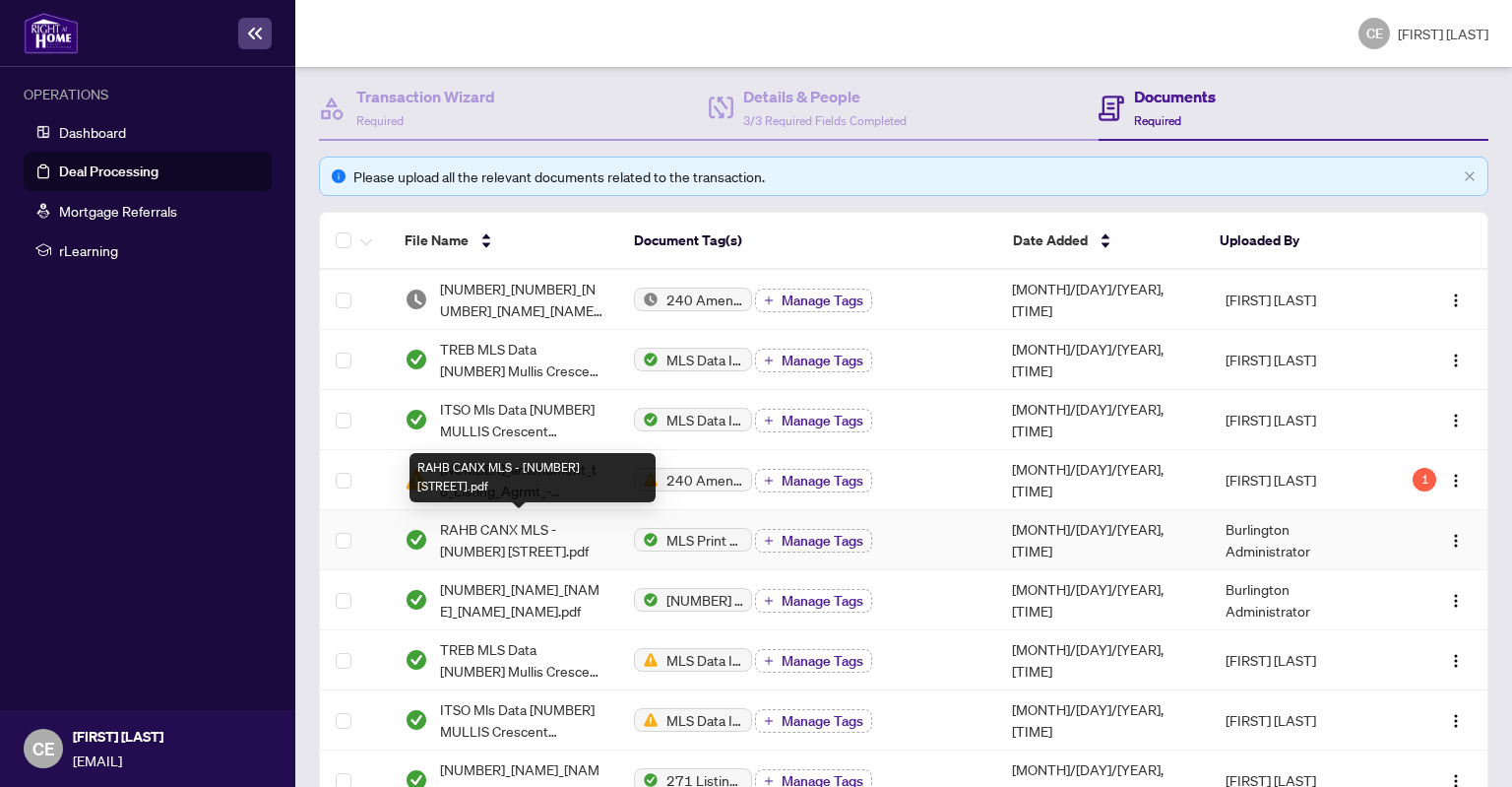 click on "RAHB CANX MLS - [NUMBER] [STREET].pdf" at bounding box center [521, 540] 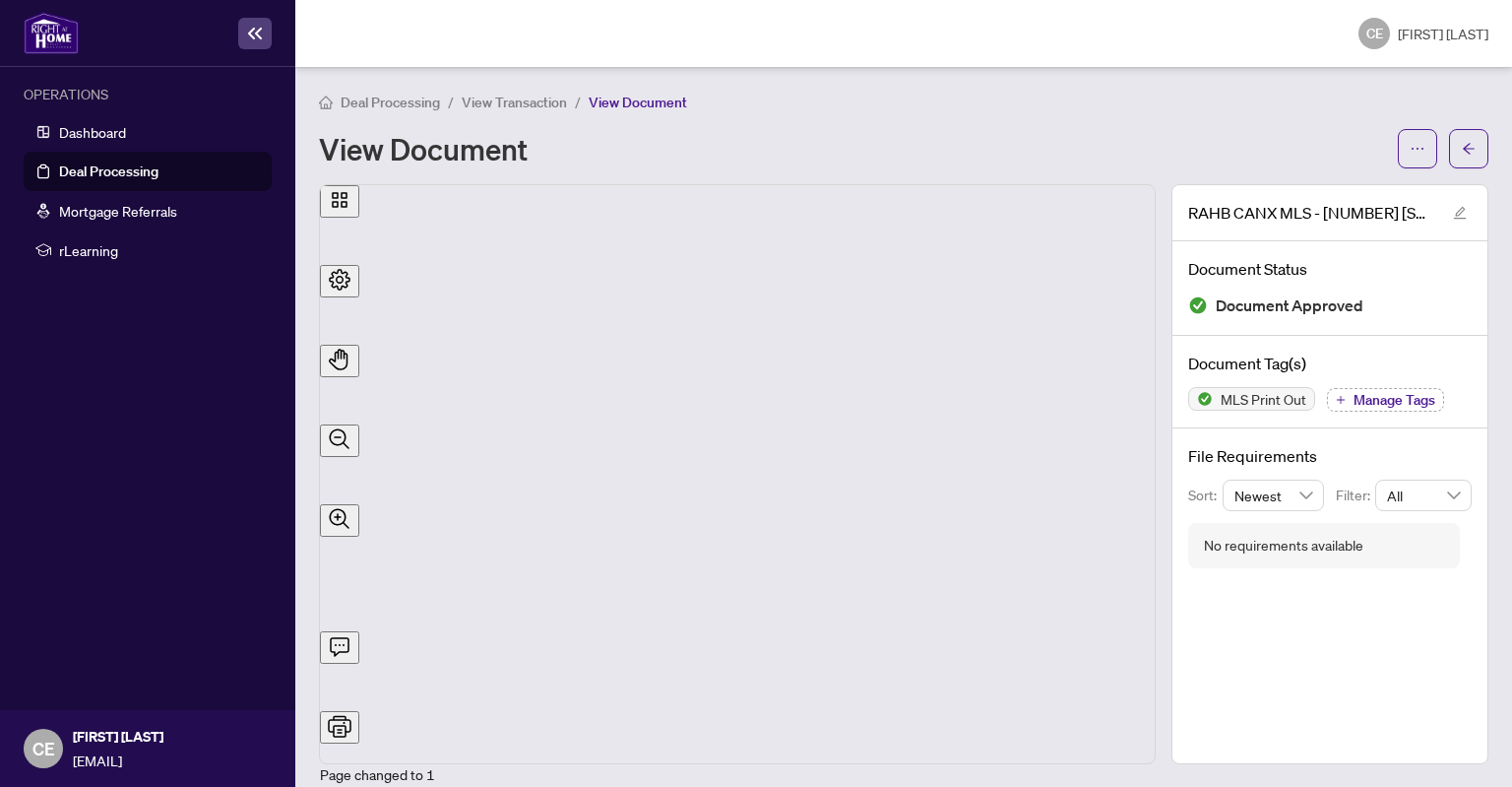 scroll, scrollTop: 202, scrollLeft: 0, axis: vertical 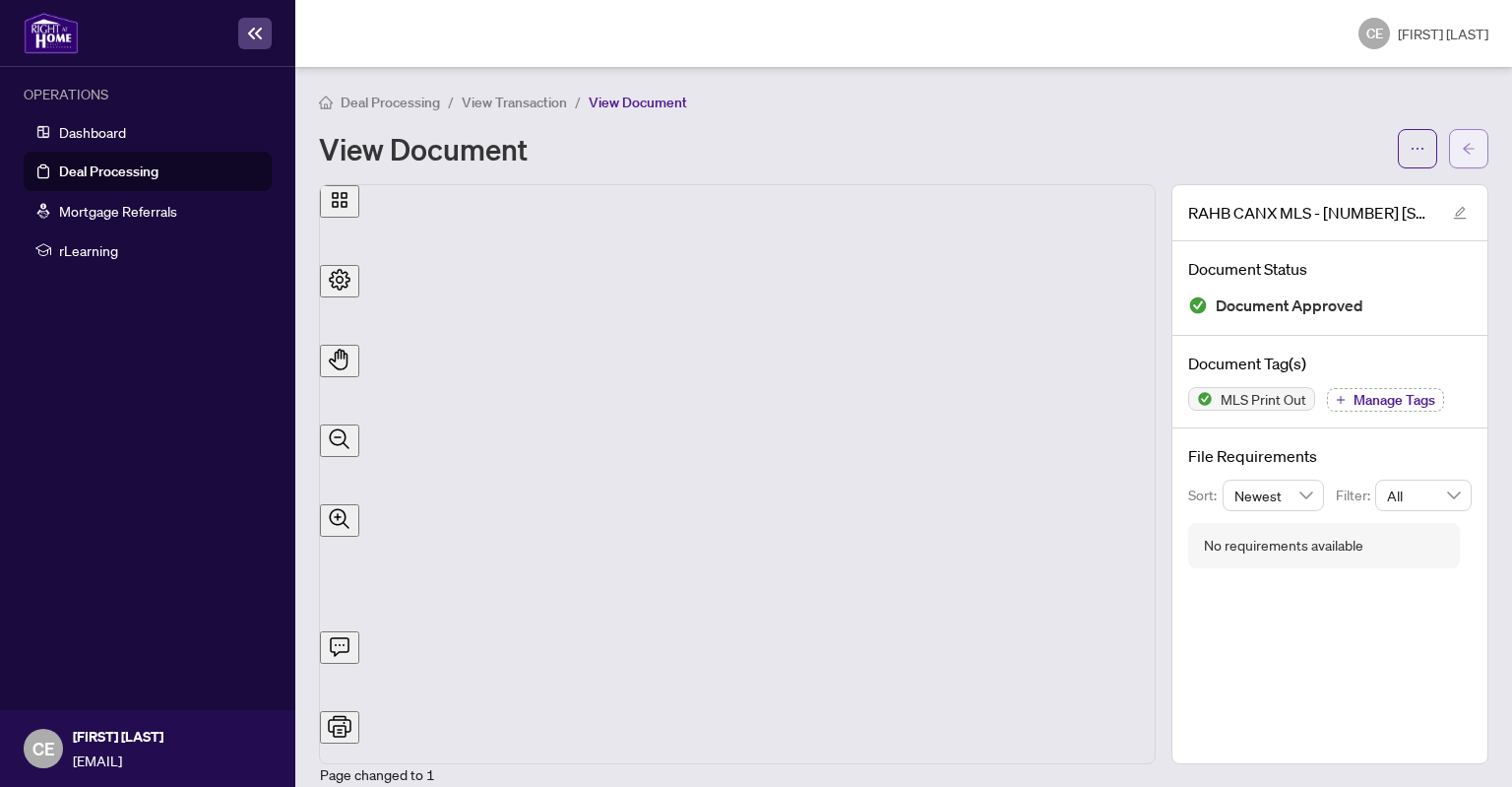 click at bounding box center (1469, 149) 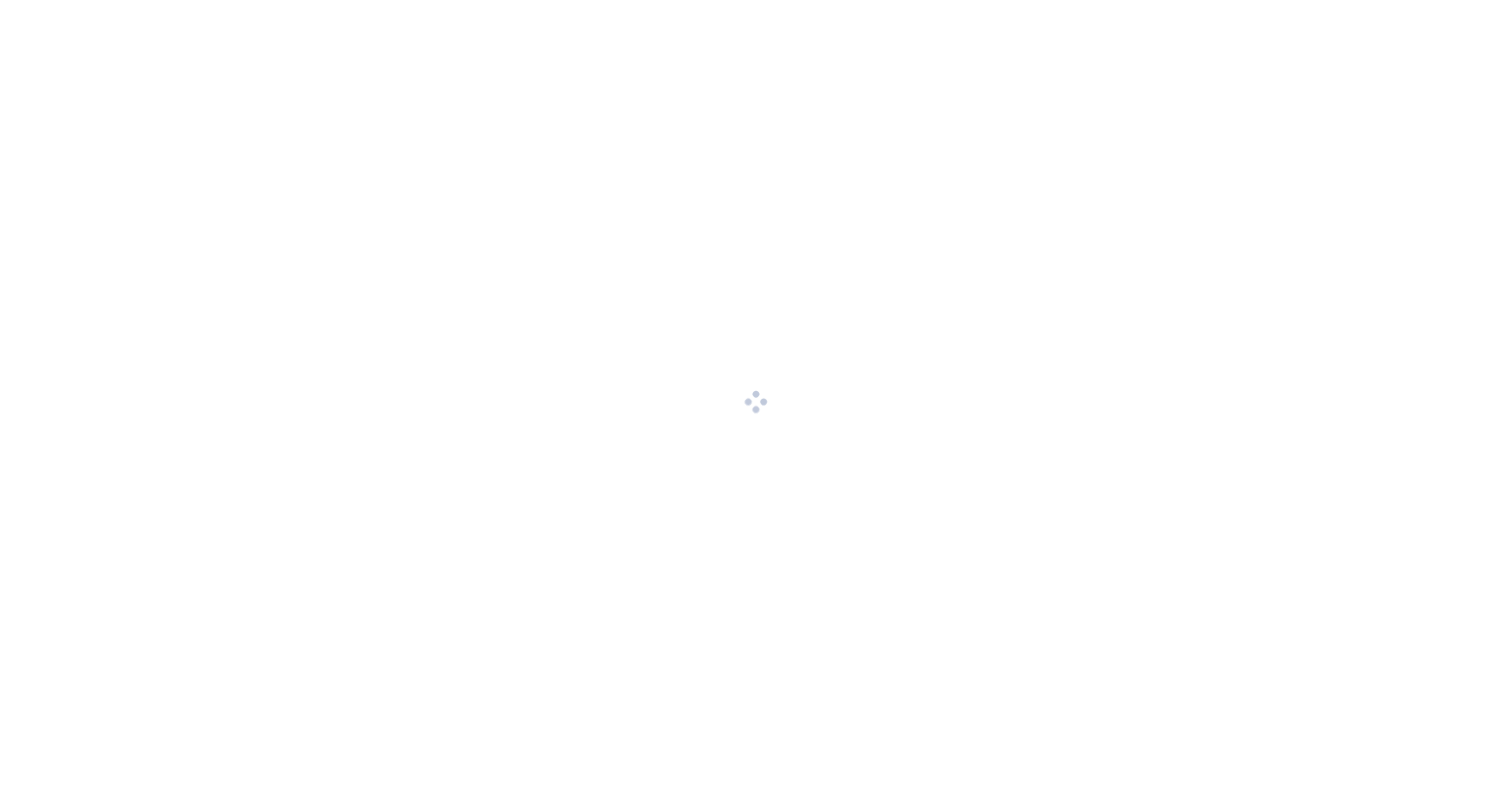 scroll, scrollTop: 0, scrollLeft: 0, axis: both 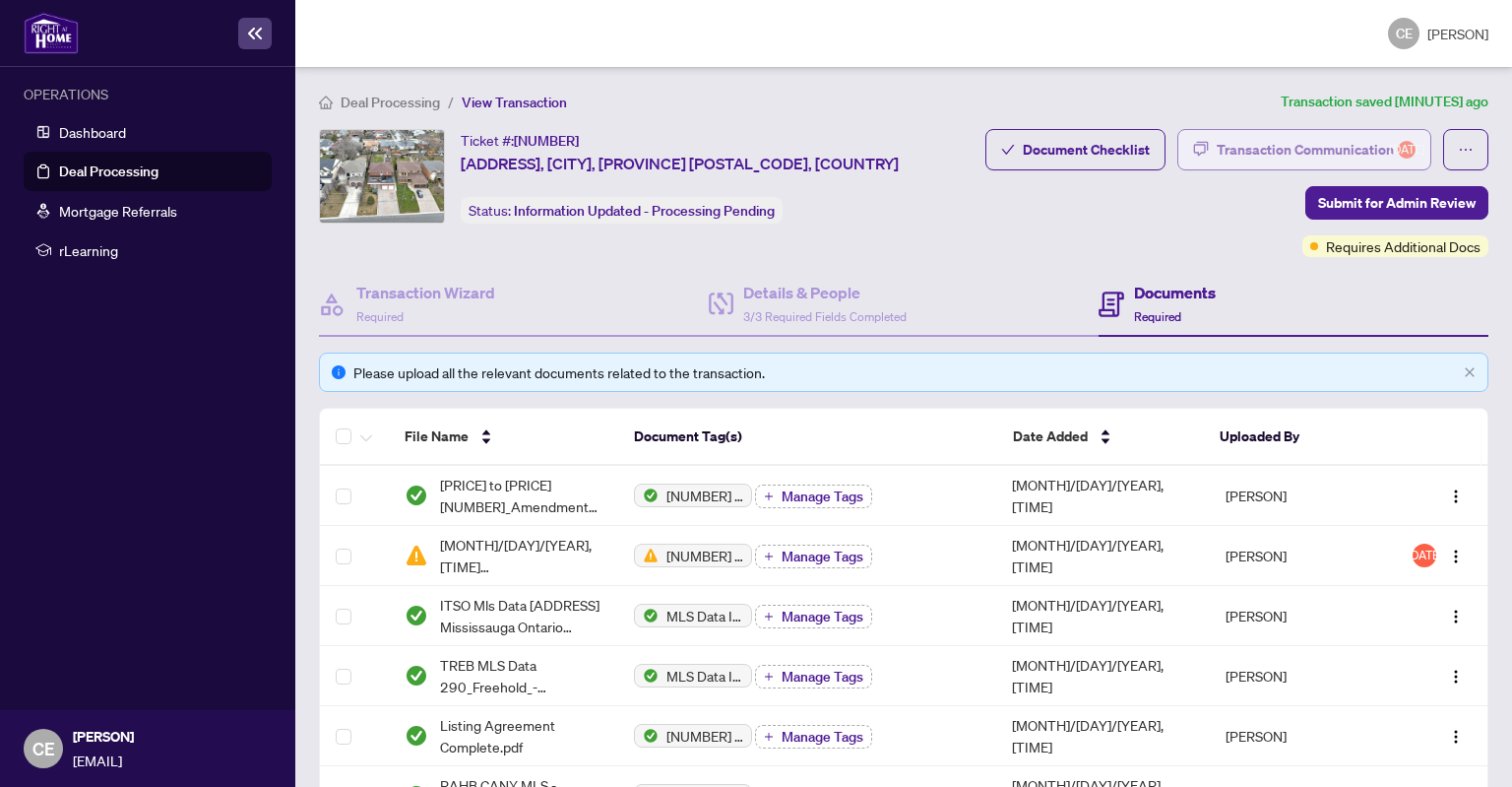 click on "Transaction Communication 1" at bounding box center (1316, 150) 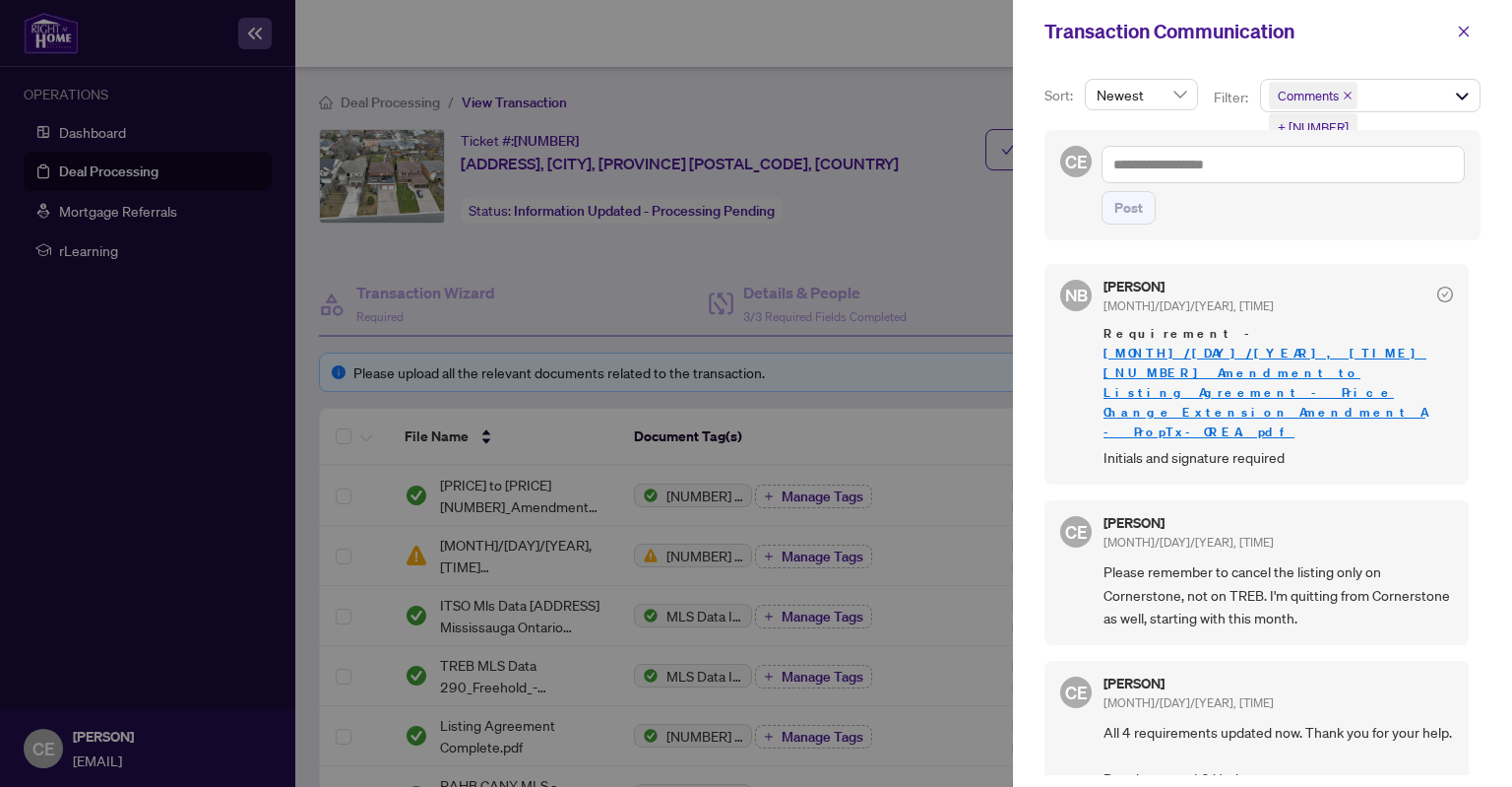 click on "240 Amendment to Listing Agrmt - Price Change_Extension_Amendment A - PropTx-OREA_2025-05-02 10_08_47.pdf" at bounding box center (1265, 392) 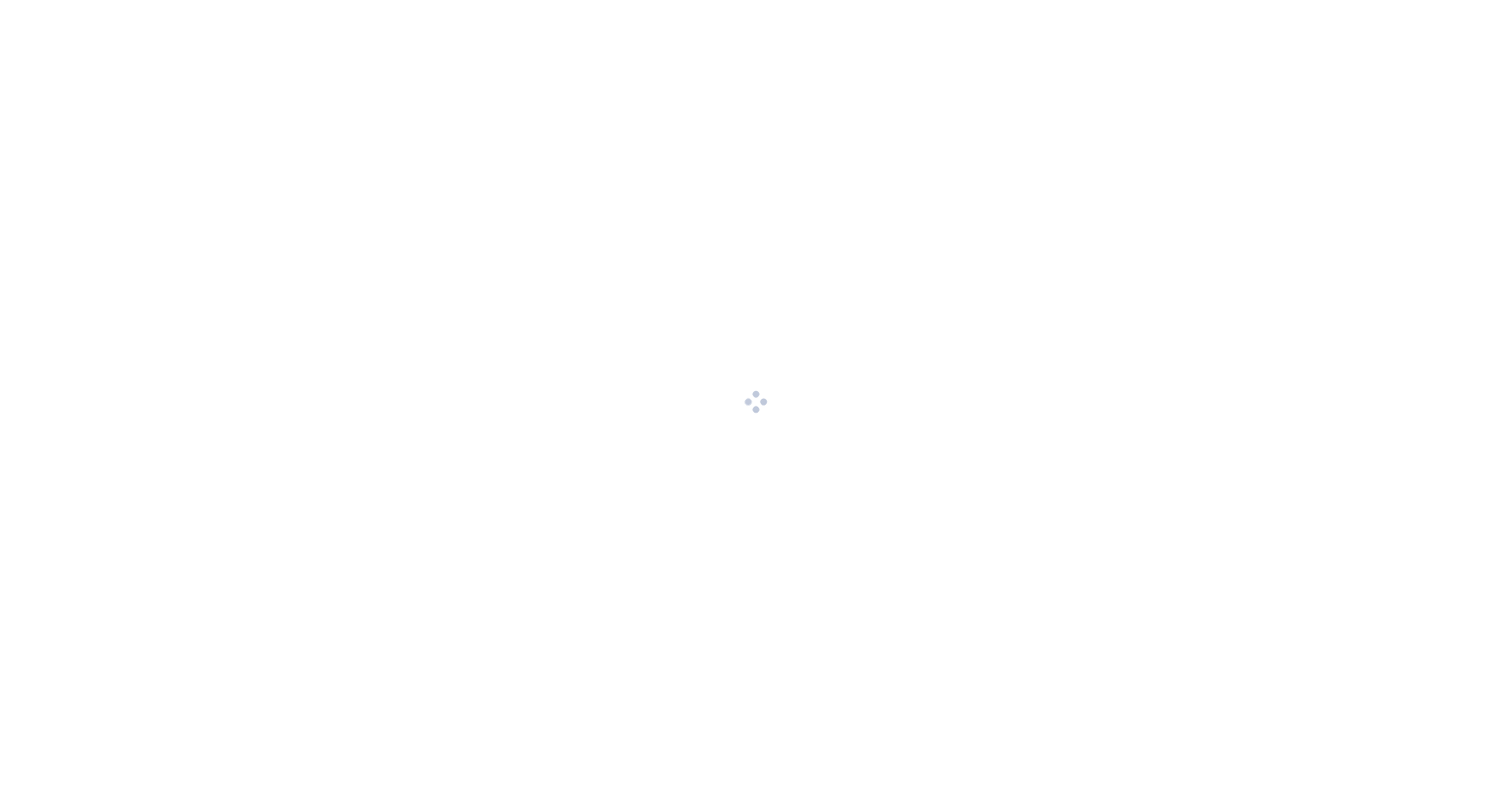 scroll, scrollTop: 0, scrollLeft: 0, axis: both 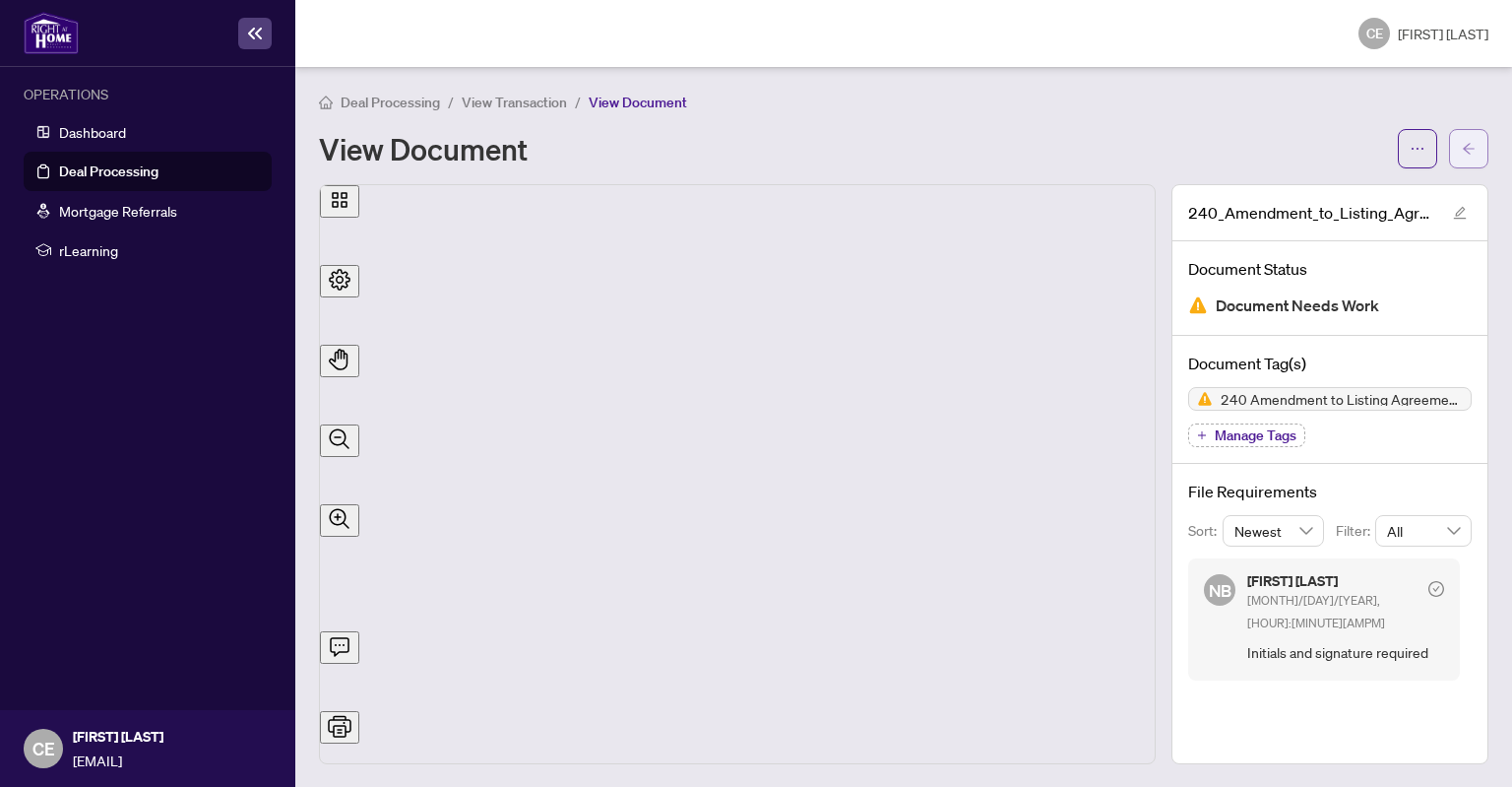 click at bounding box center [1469, 148] 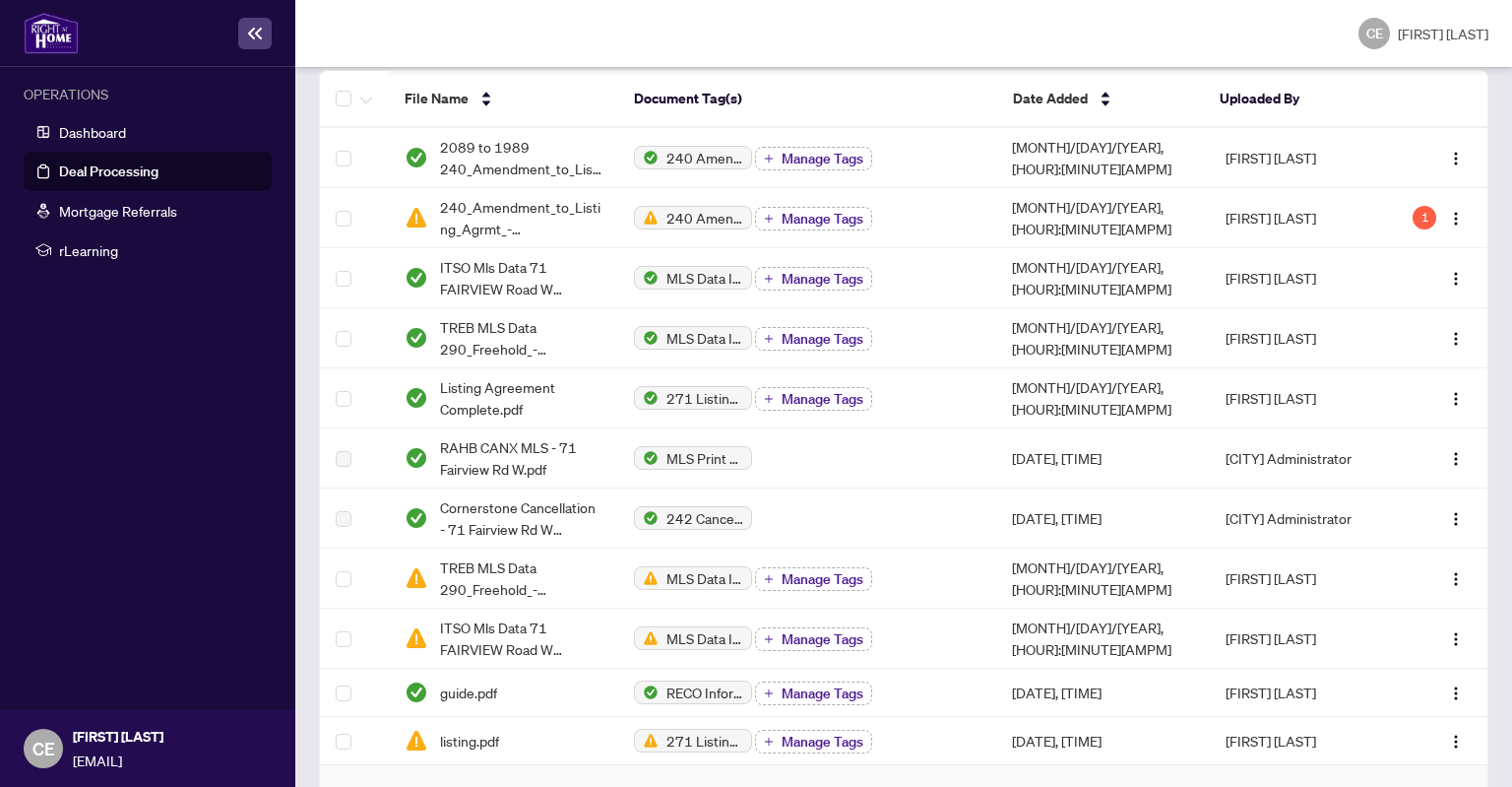 scroll, scrollTop: 751, scrollLeft: 0, axis: vertical 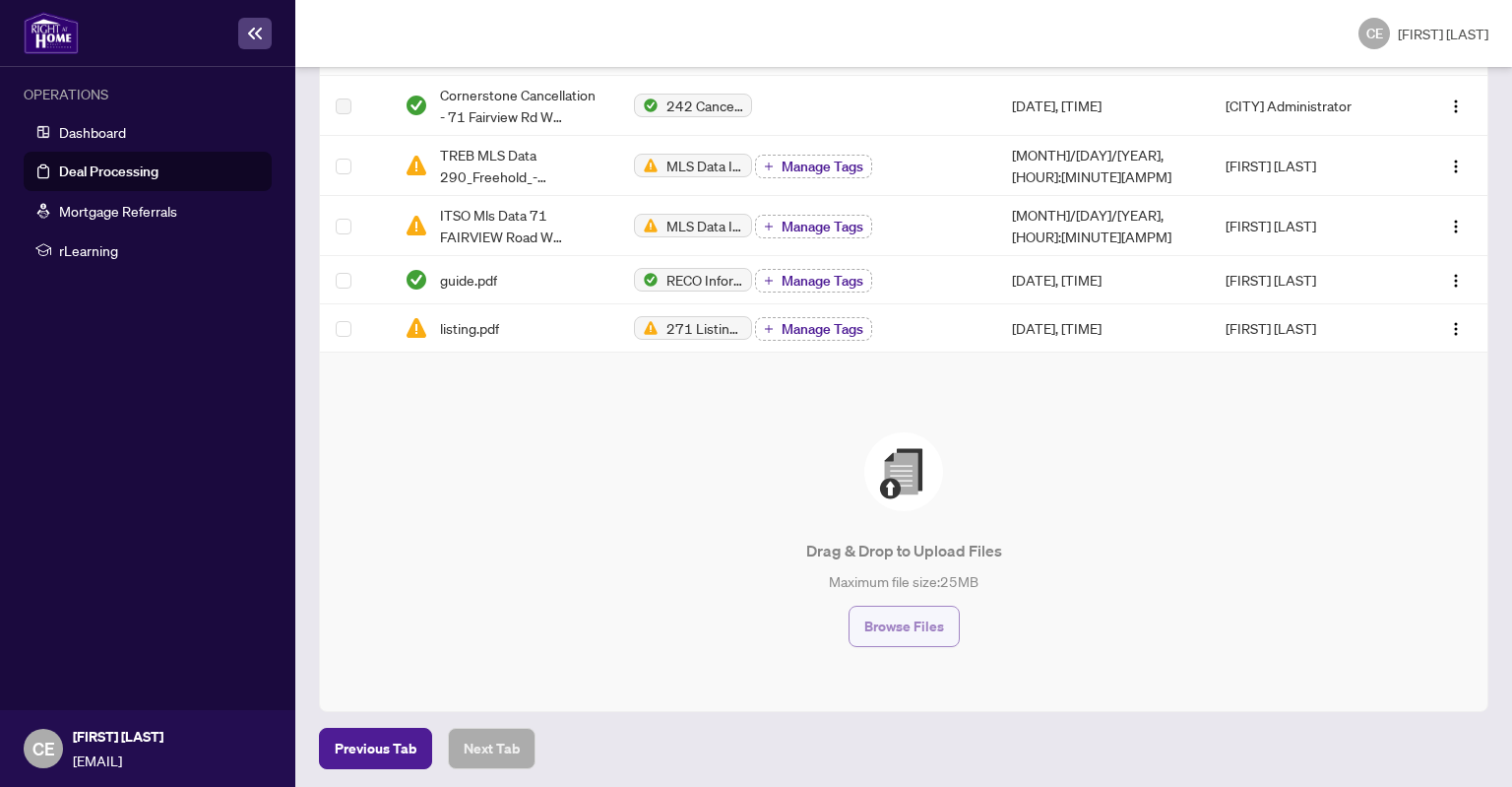 click on "Browse Files" at bounding box center (904, 626) 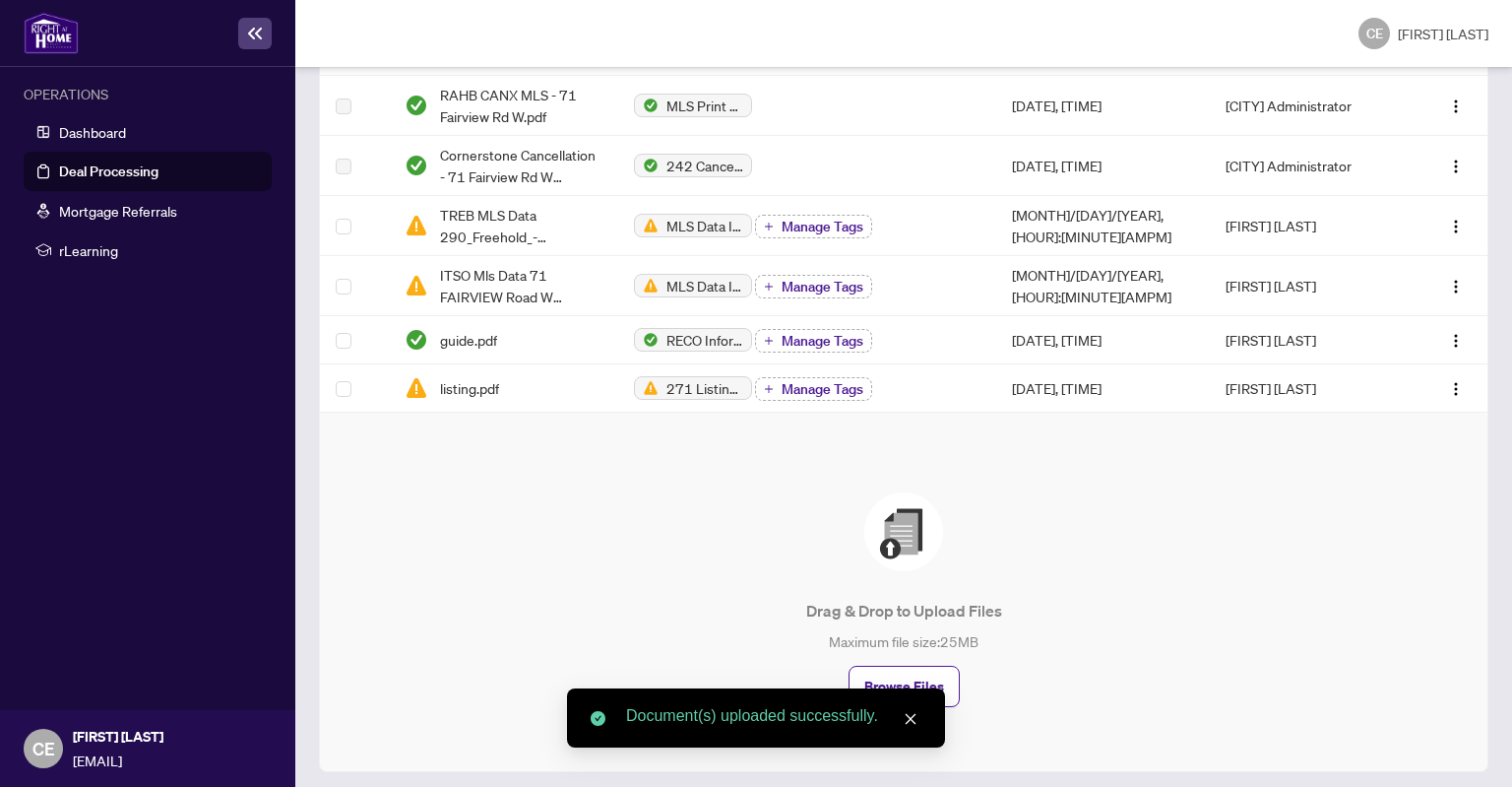 scroll, scrollTop: 0, scrollLeft: 0, axis: both 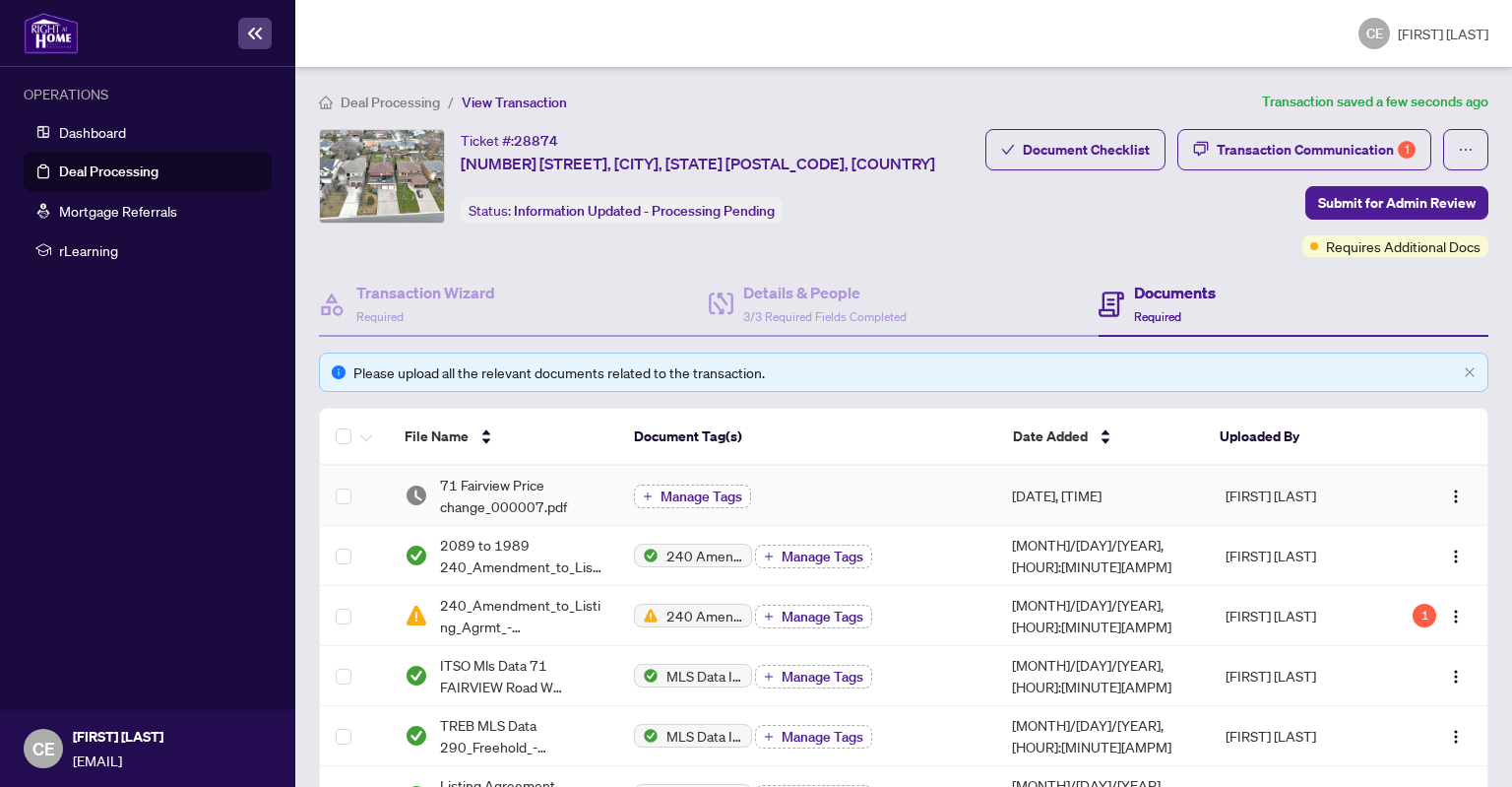 click on "Manage Tags" at bounding box center [701, 496] 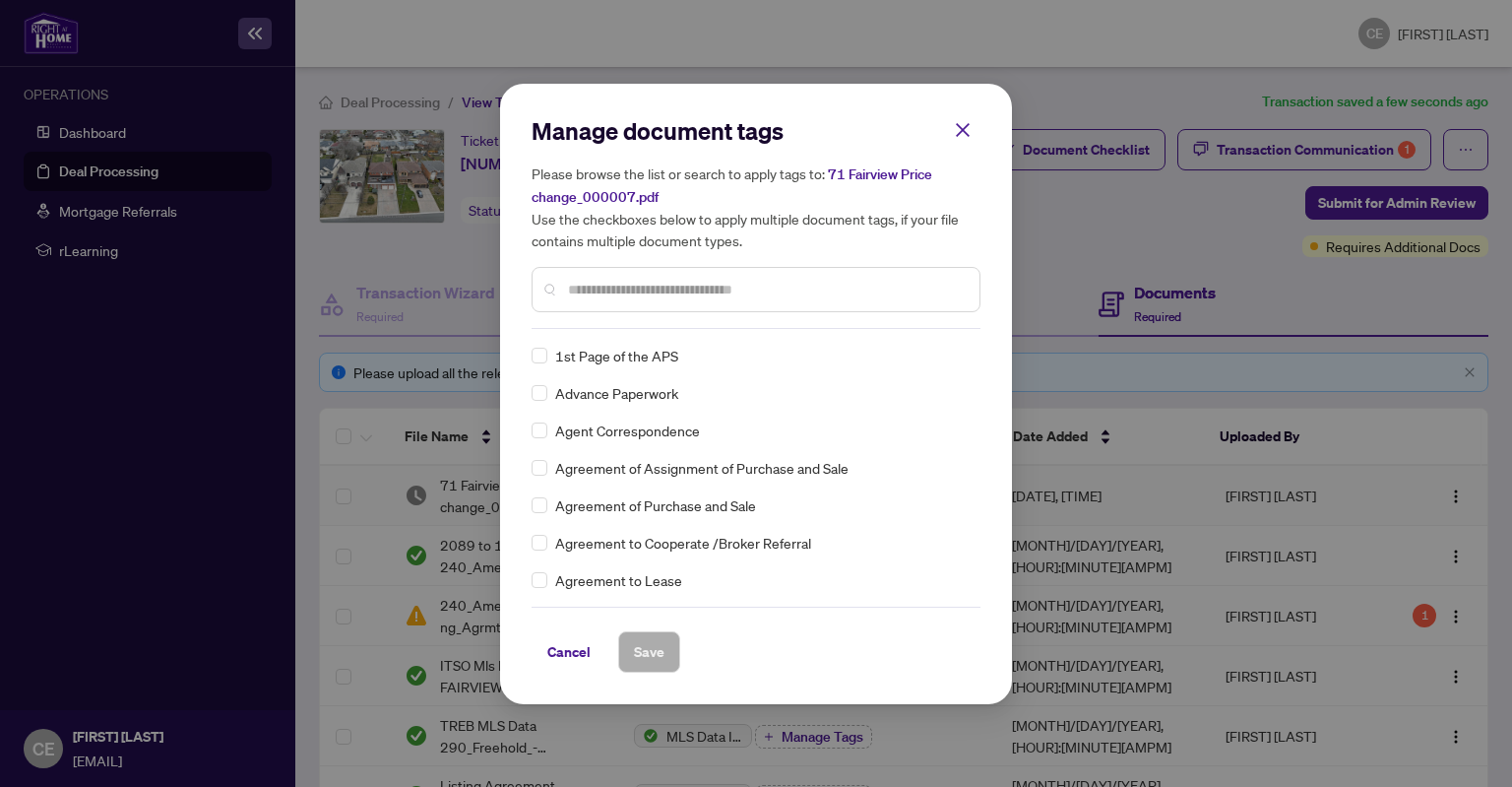 click at bounding box center [766, 290] 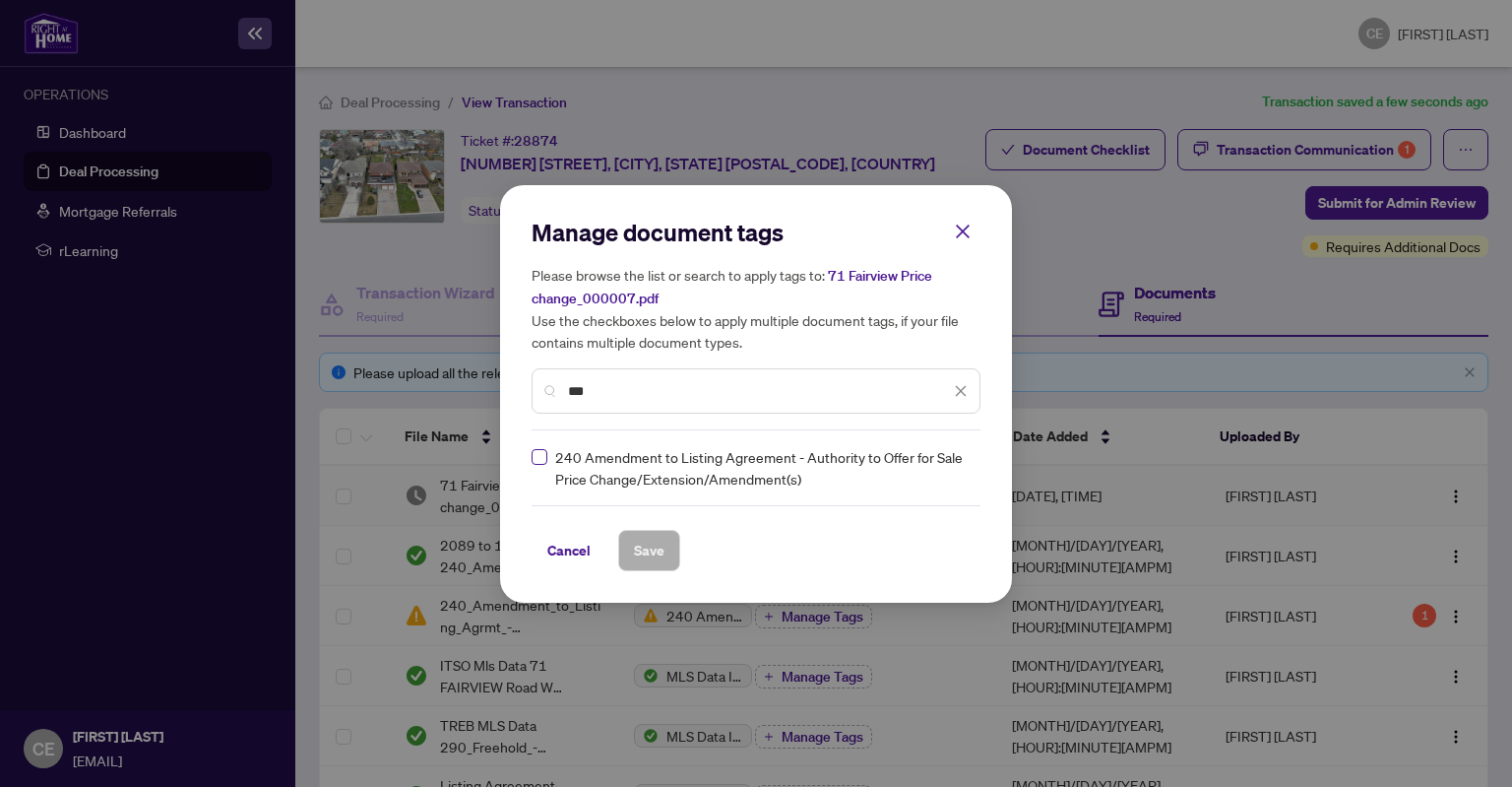 type on "***" 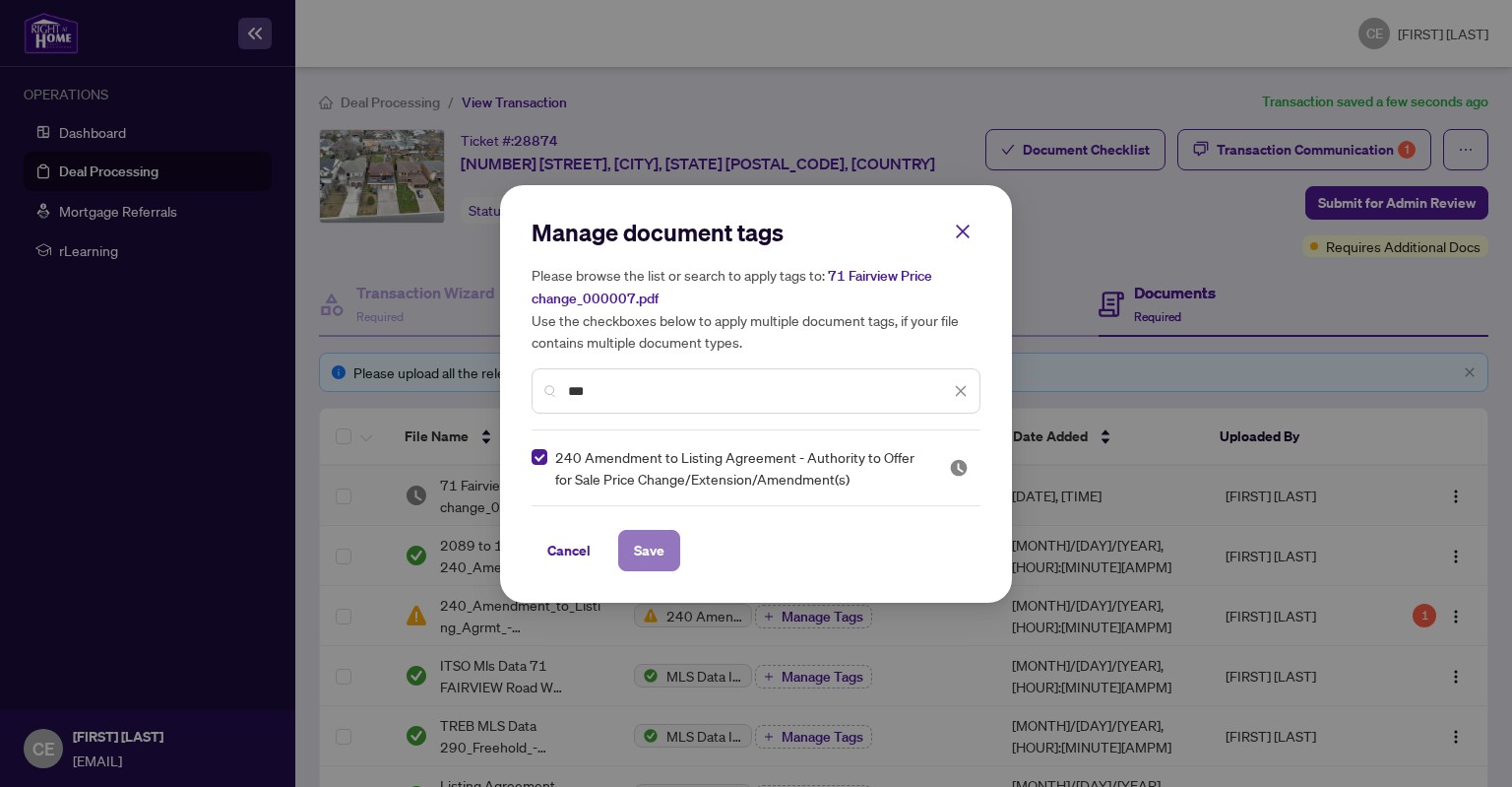 click on "Save" at bounding box center [649, 551] 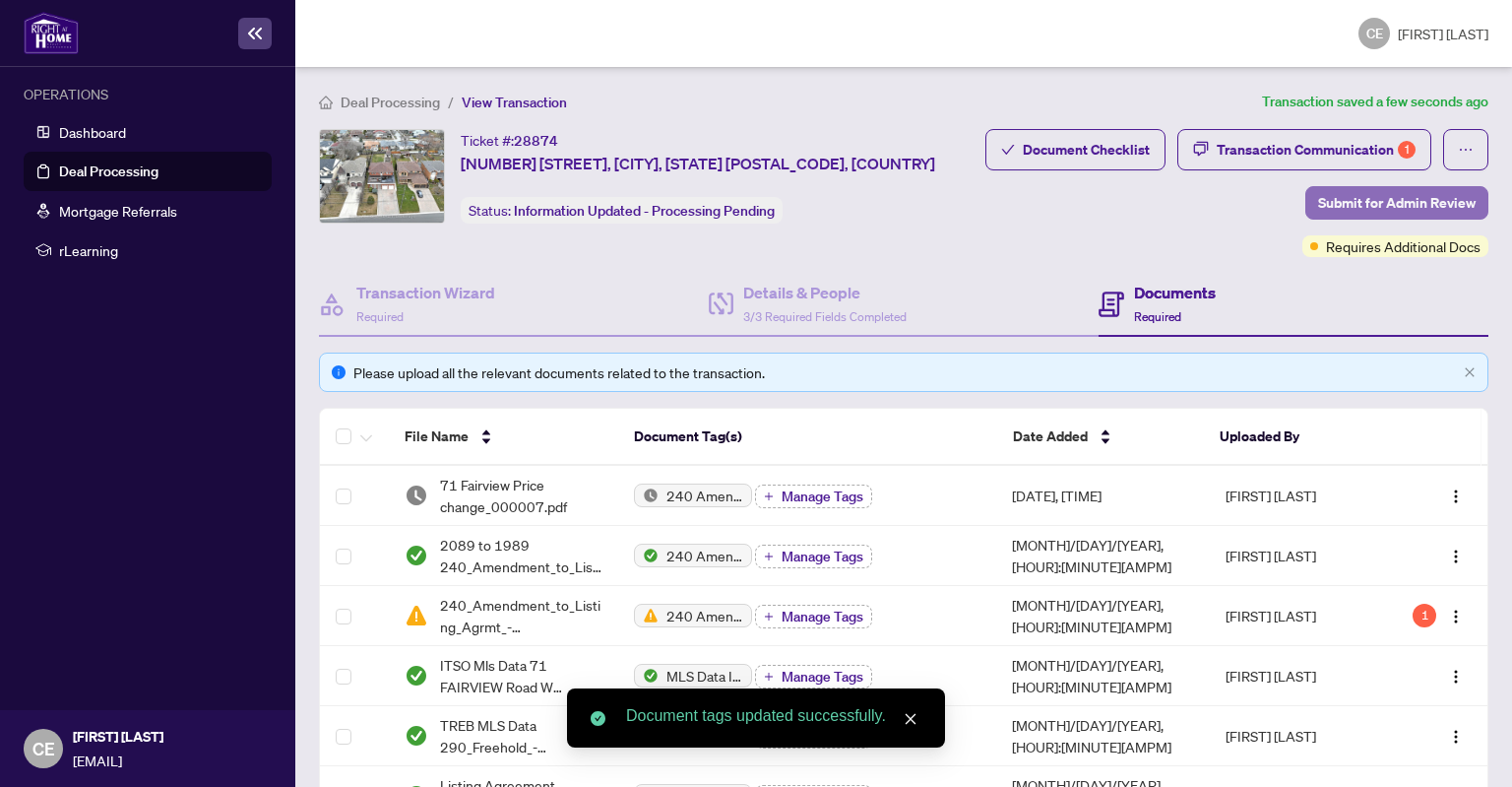 click on "Submit for Admin Review" at bounding box center (1397, 203) 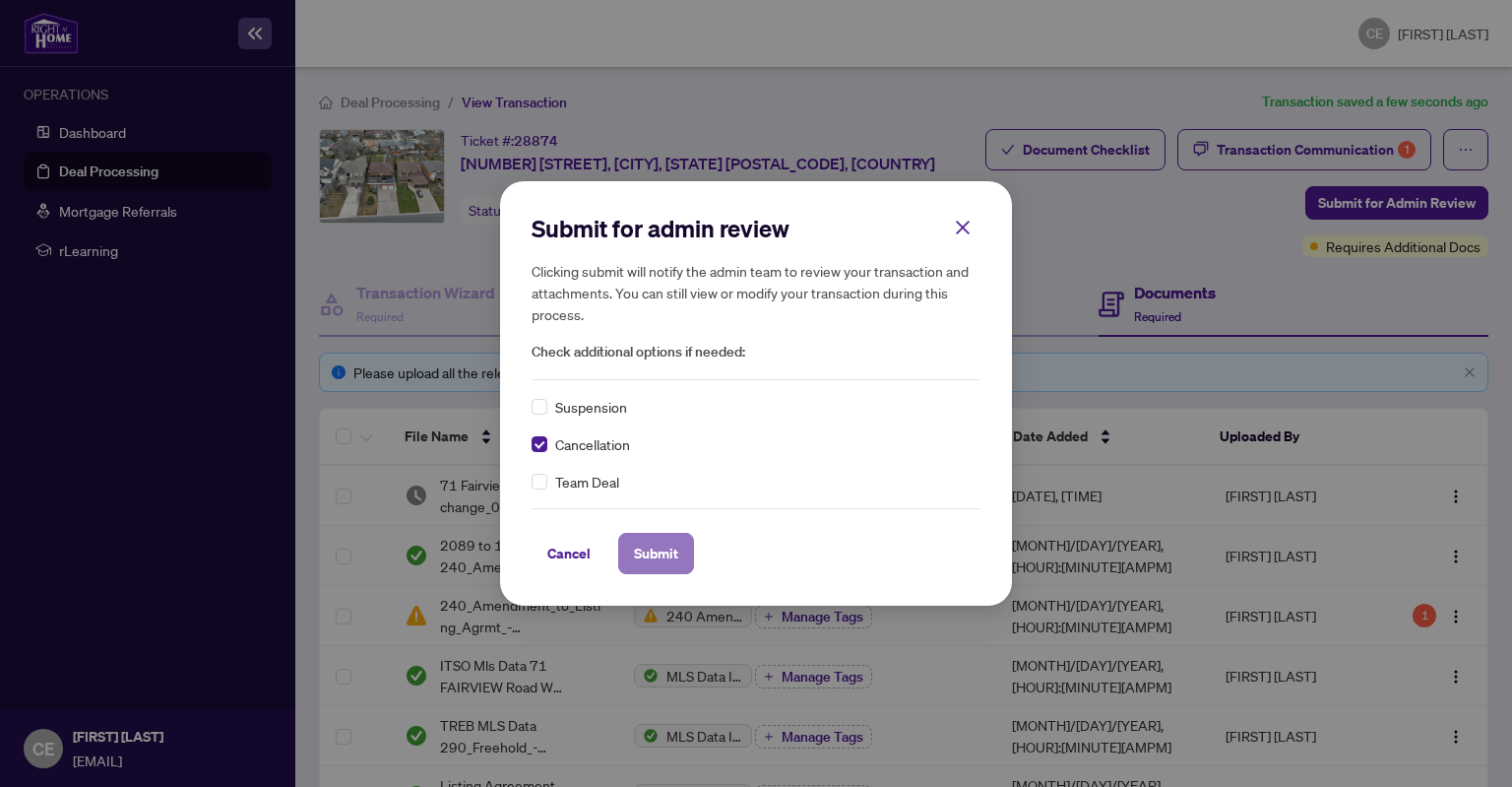 click on "Submit" at bounding box center (0, 0) 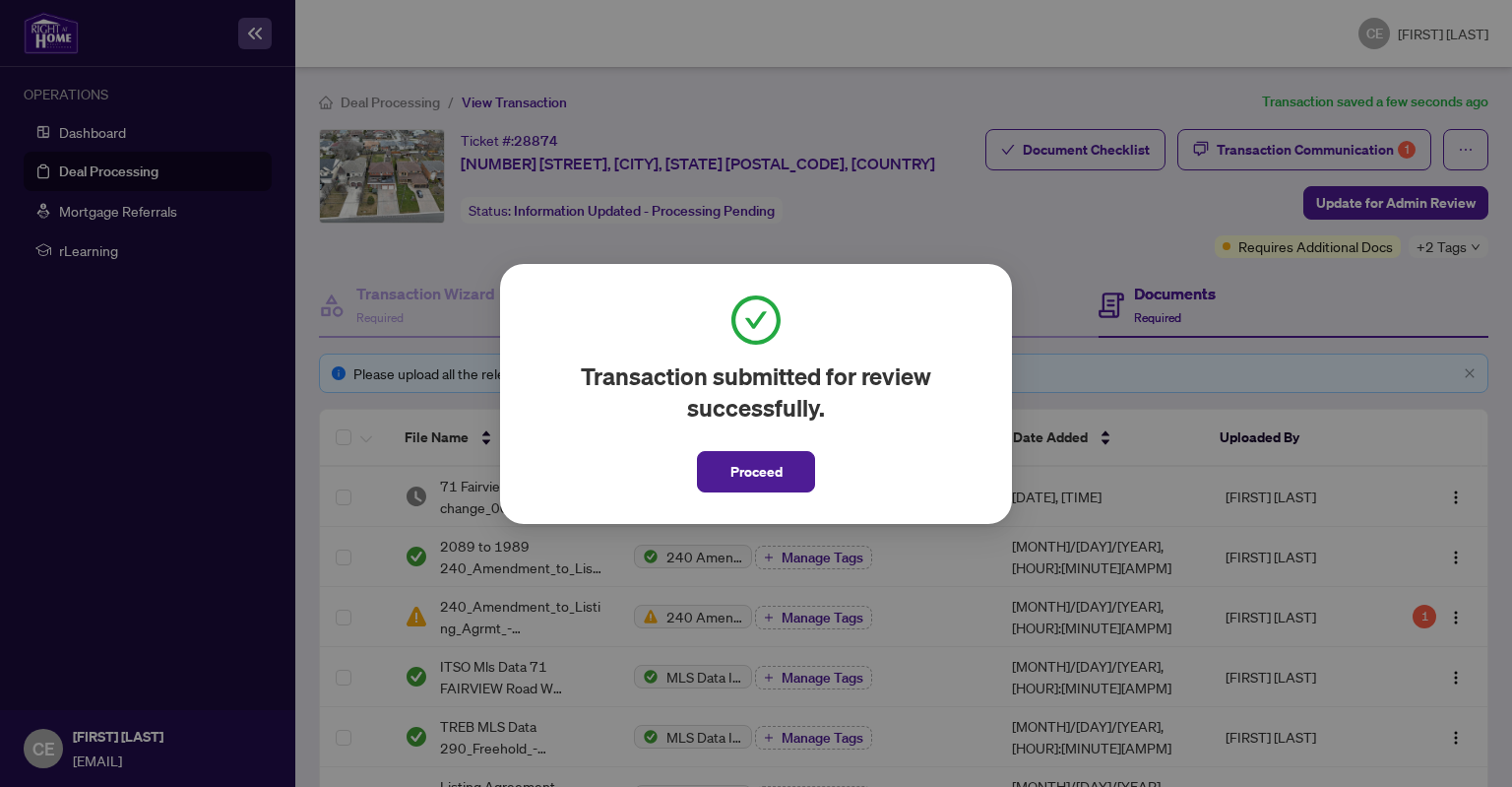 drag, startPoint x: 784, startPoint y: 479, endPoint x: 805, endPoint y: 476, distance: 21.213203 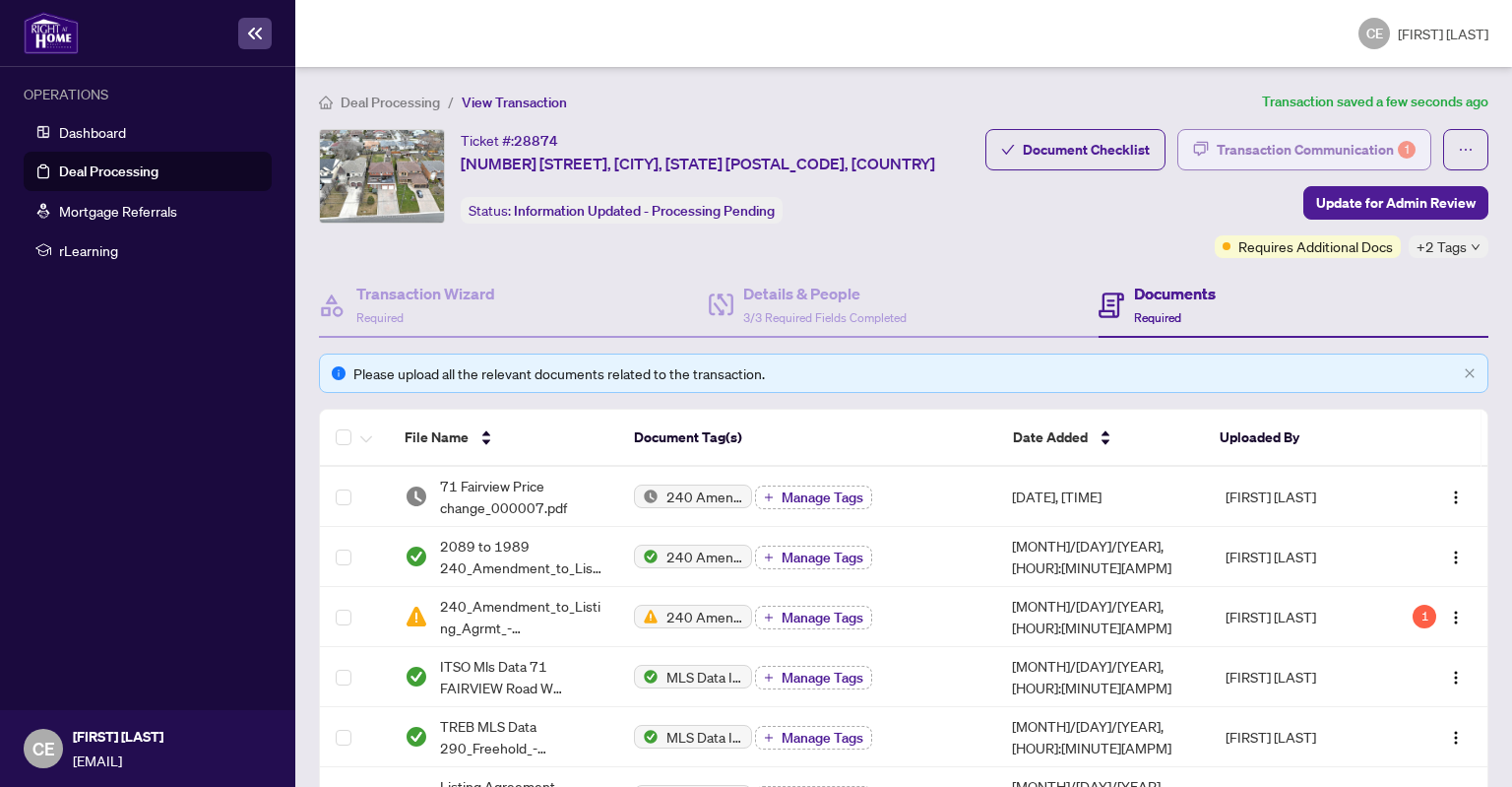 click on "Transaction Communication 1" at bounding box center (1316, 150) 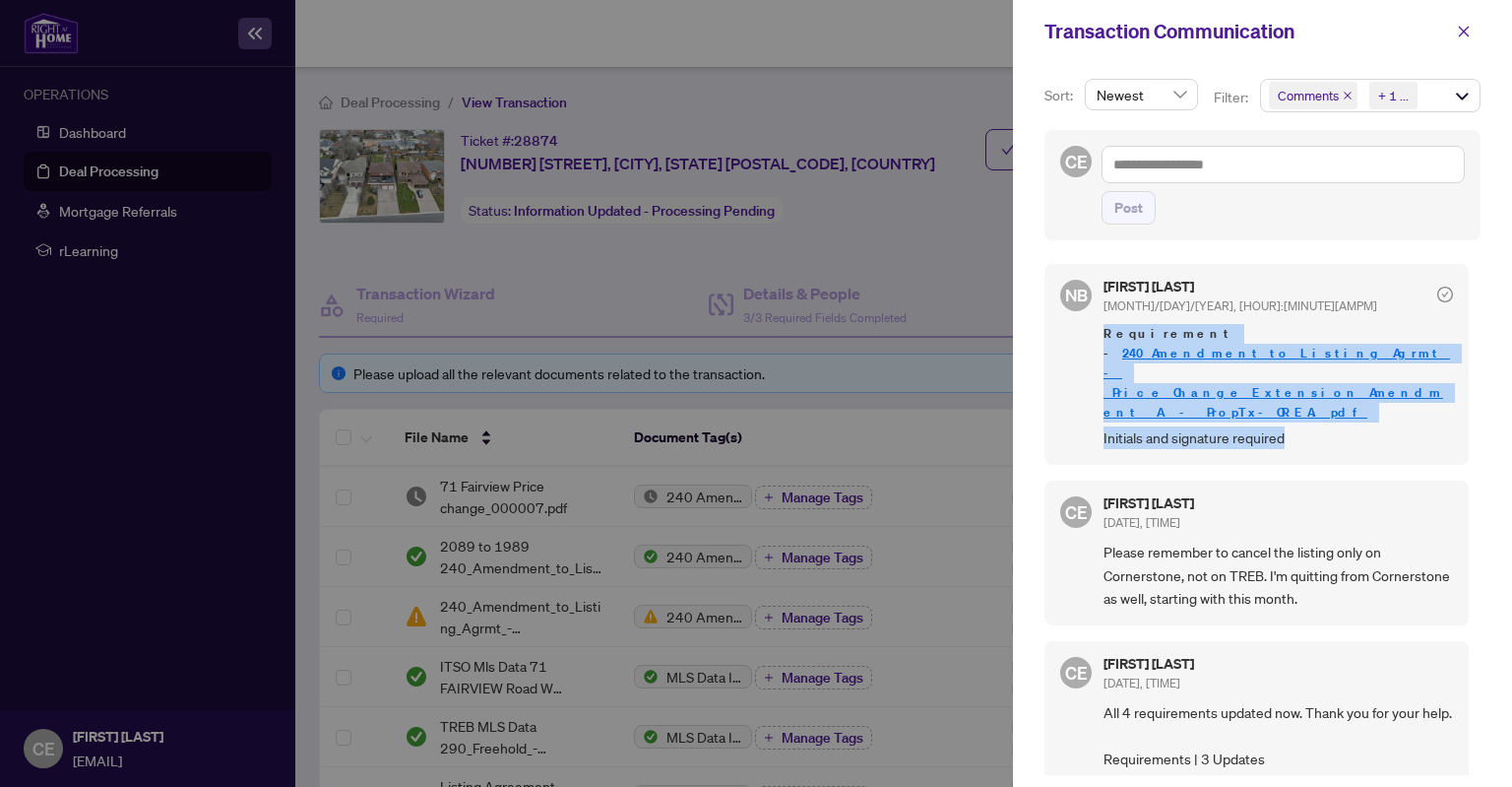 drag, startPoint x: 1295, startPoint y: 399, endPoint x: 1105, endPoint y: 328, distance: 202.83244 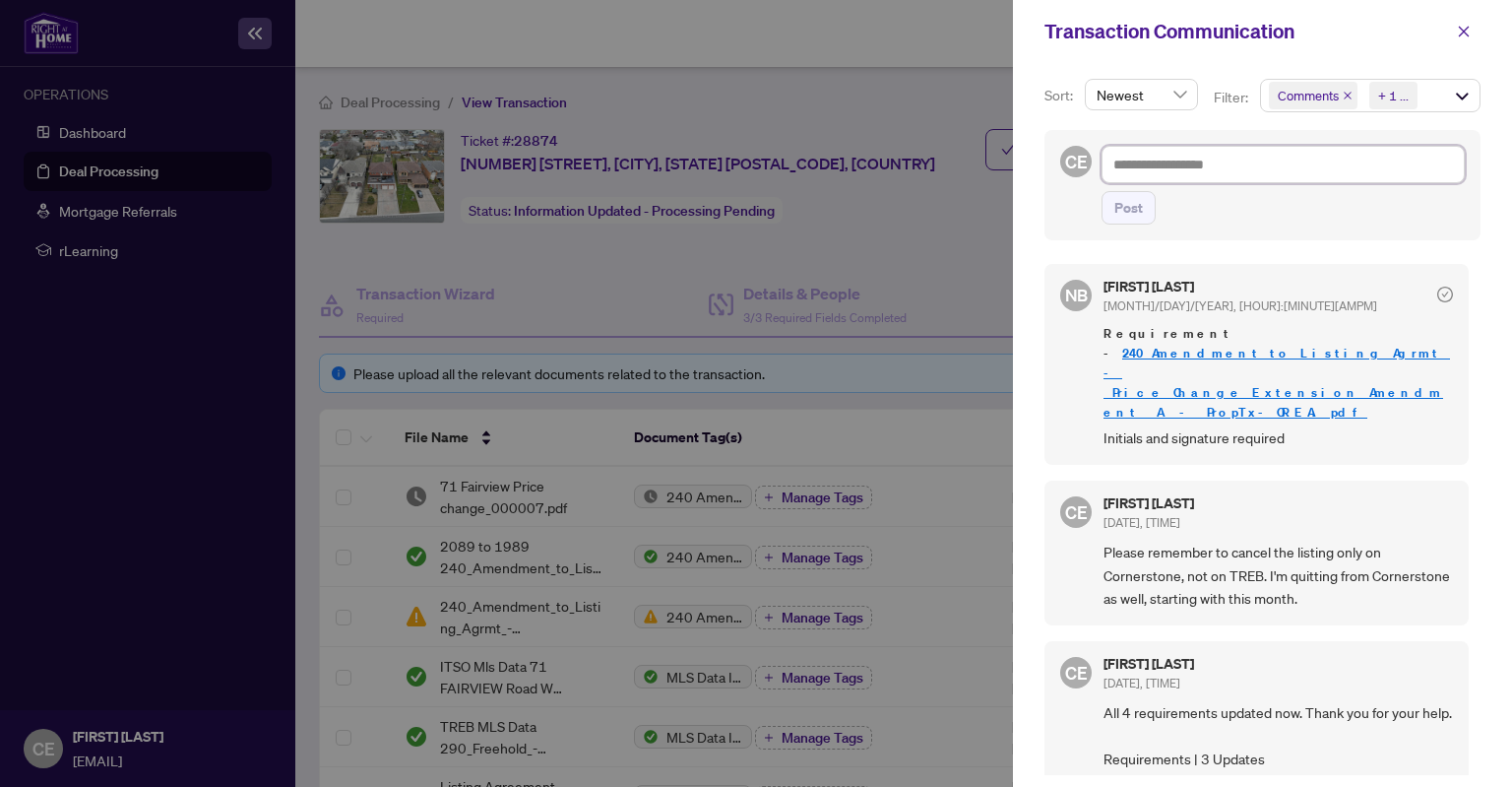 click at bounding box center [1283, 164] 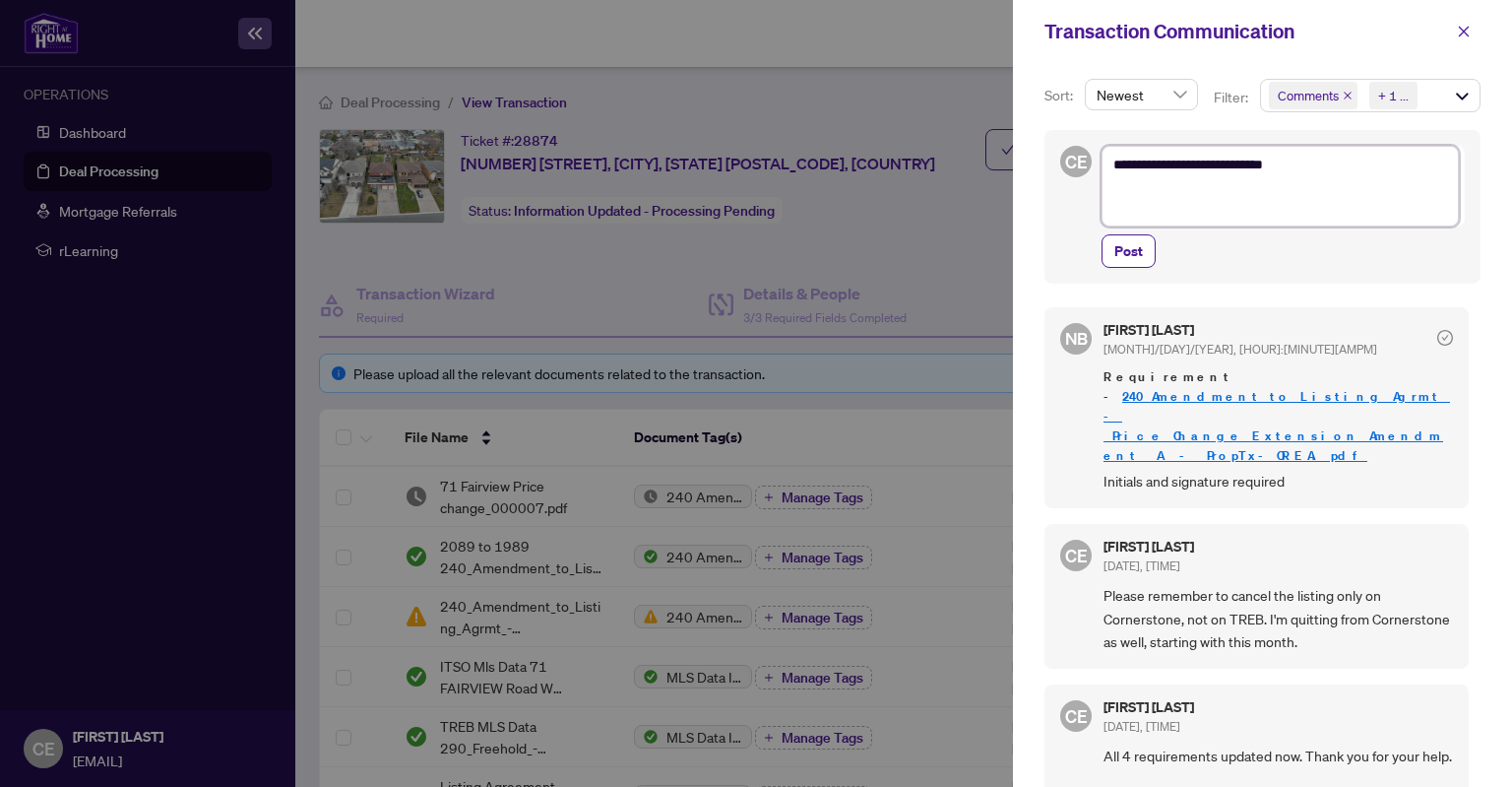 paste on "**********" 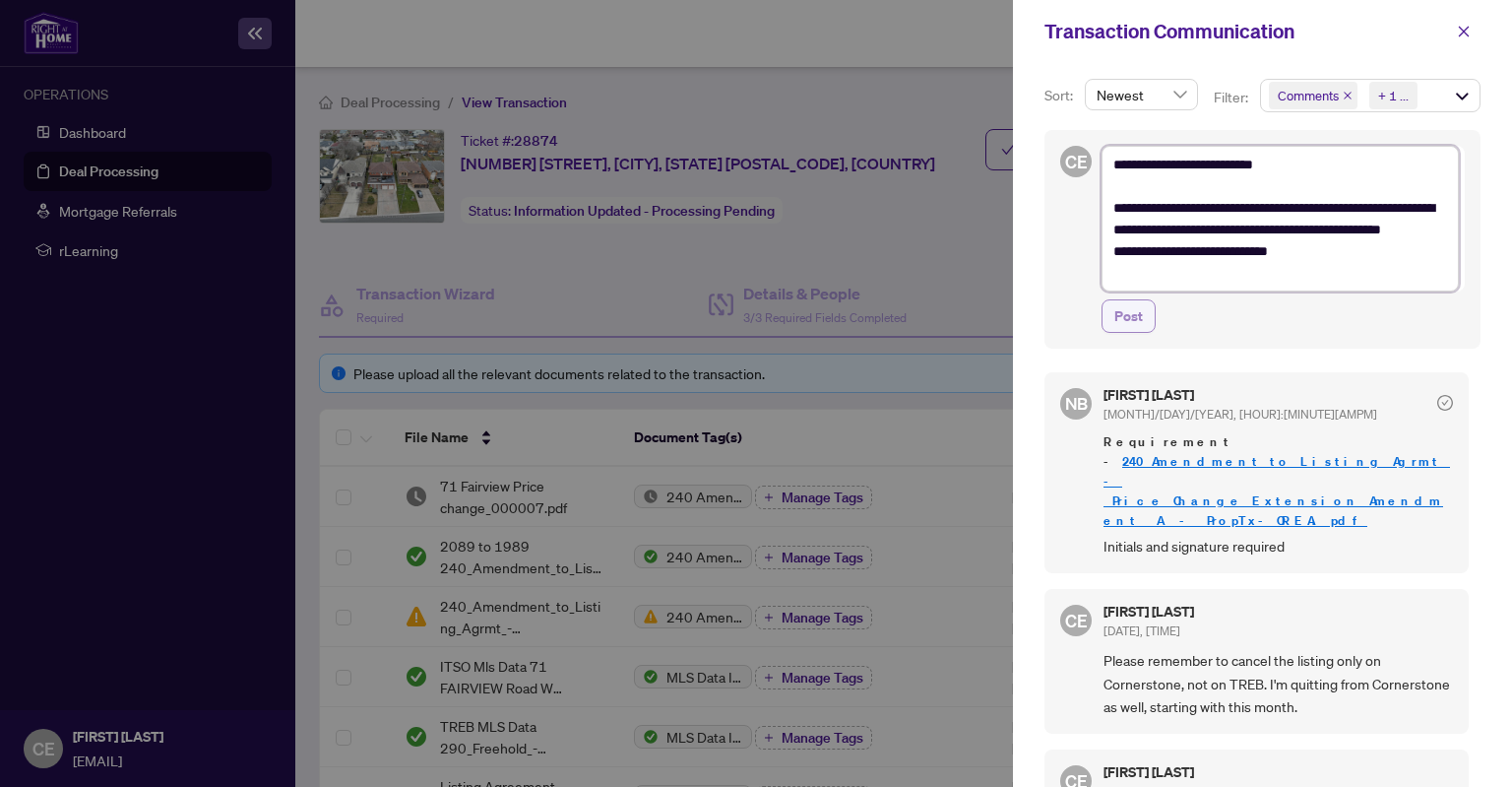 type on "**********" 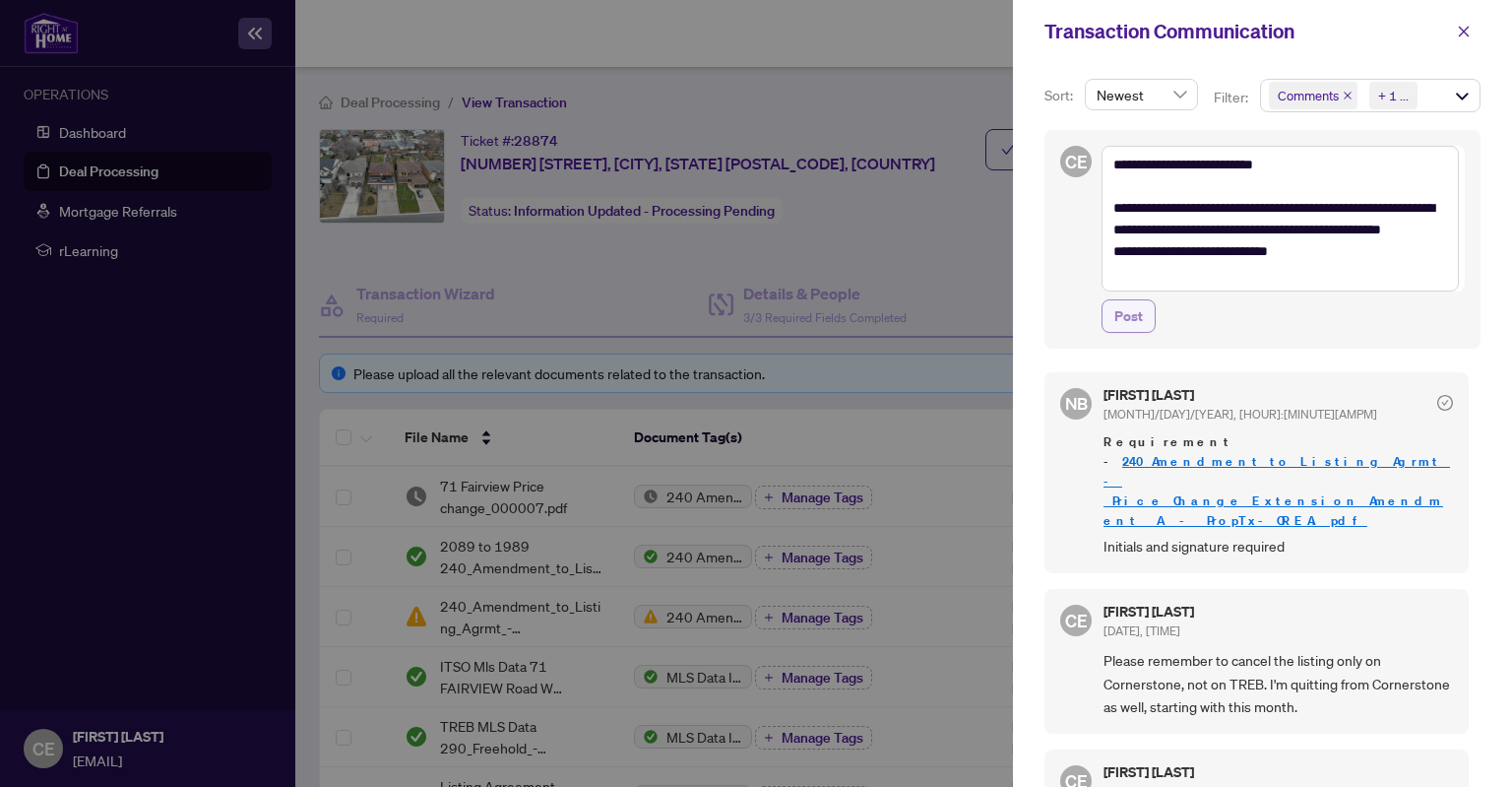 click on "Post" at bounding box center [1128, 316] 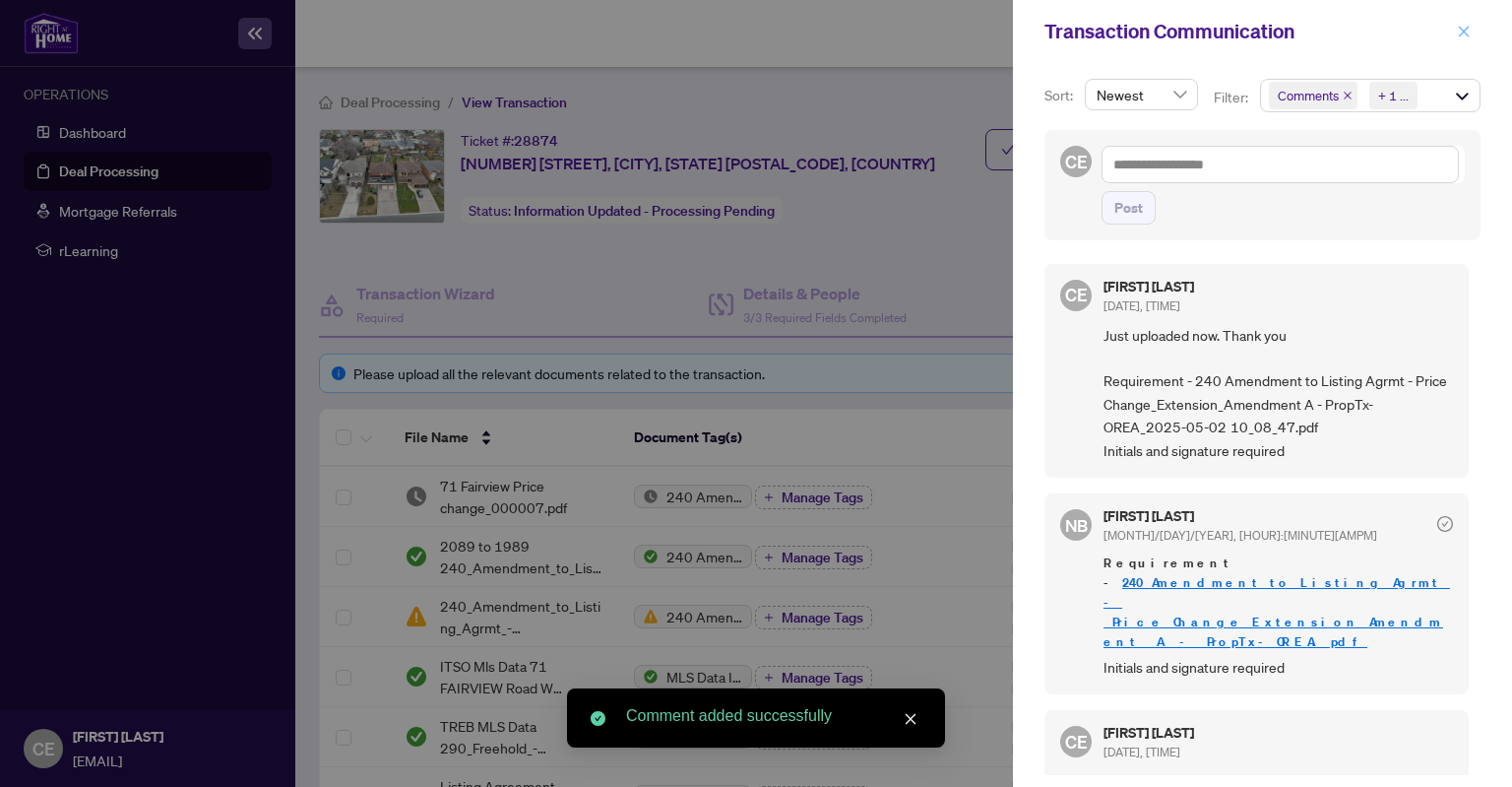 click at bounding box center (1464, 32) 